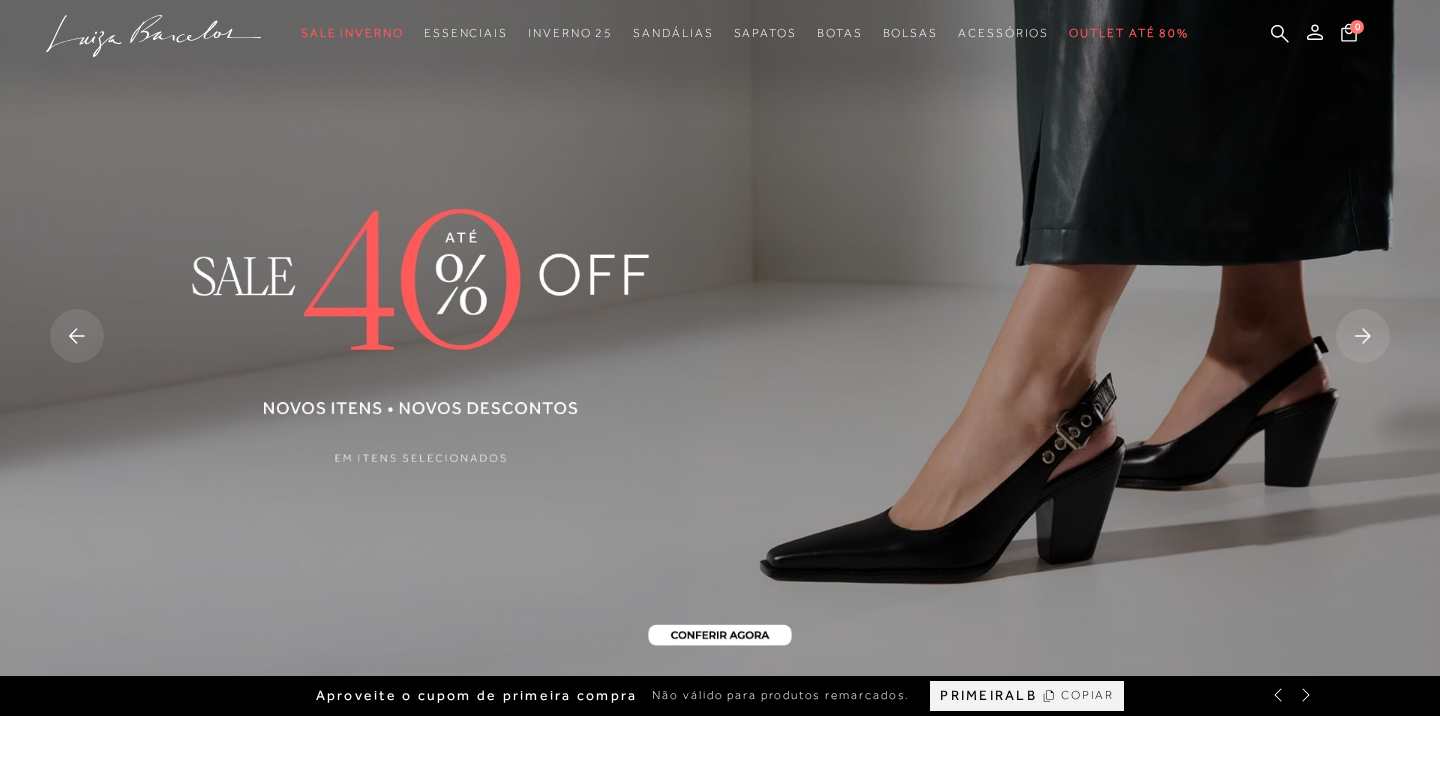scroll, scrollTop: 0, scrollLeft: 0, axis: both 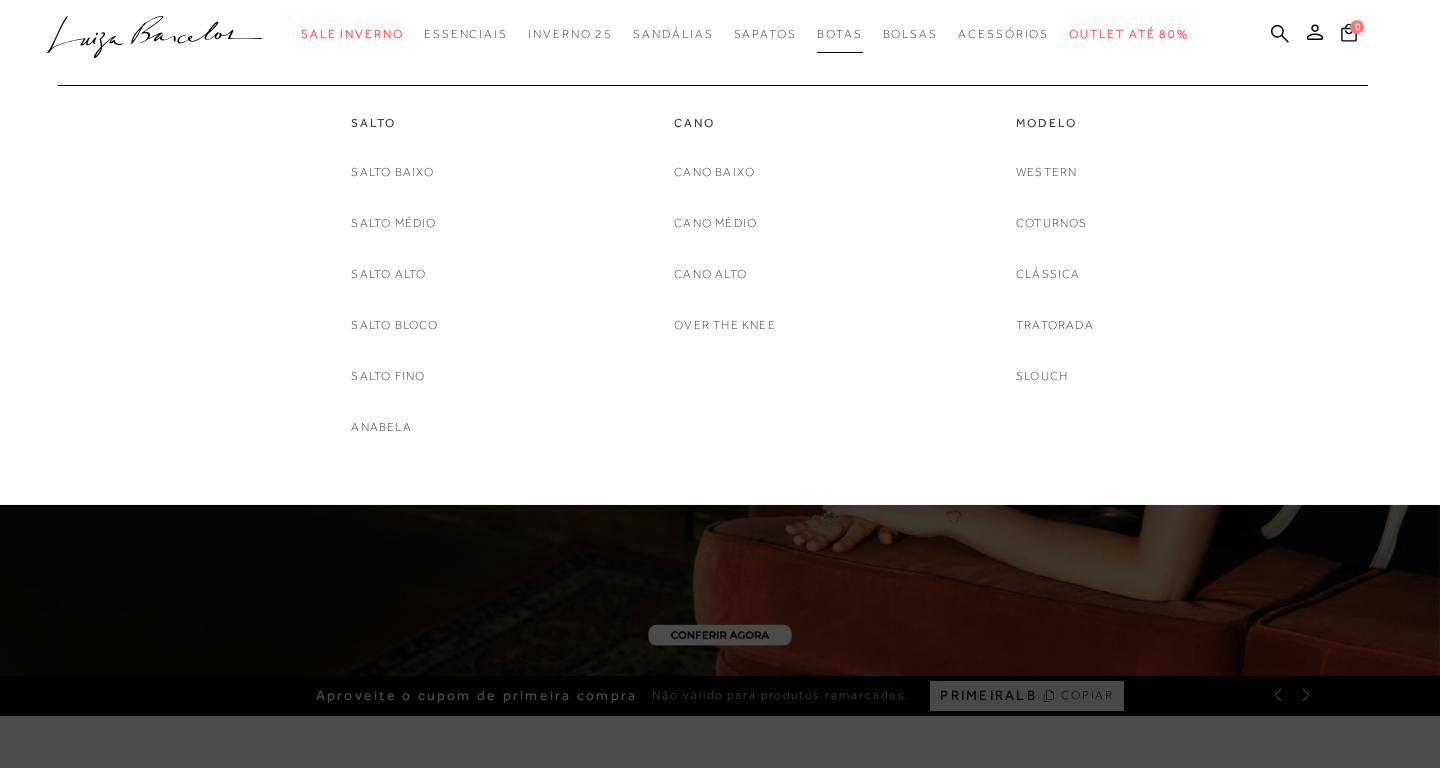 click on "Botas" at bounding box center (840, 34) 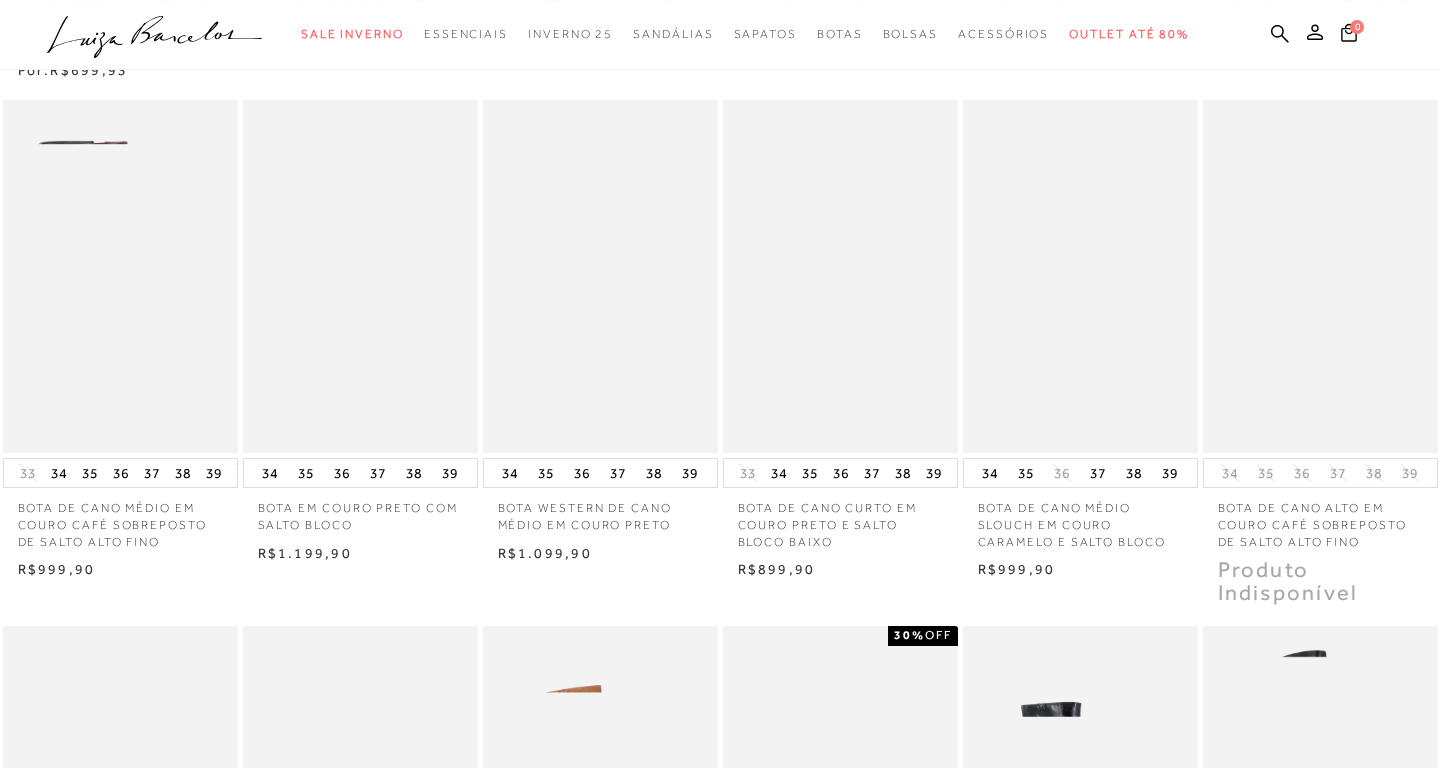 scroll, scrollTop: 1060, scrollLeft: 0, axis: vertical 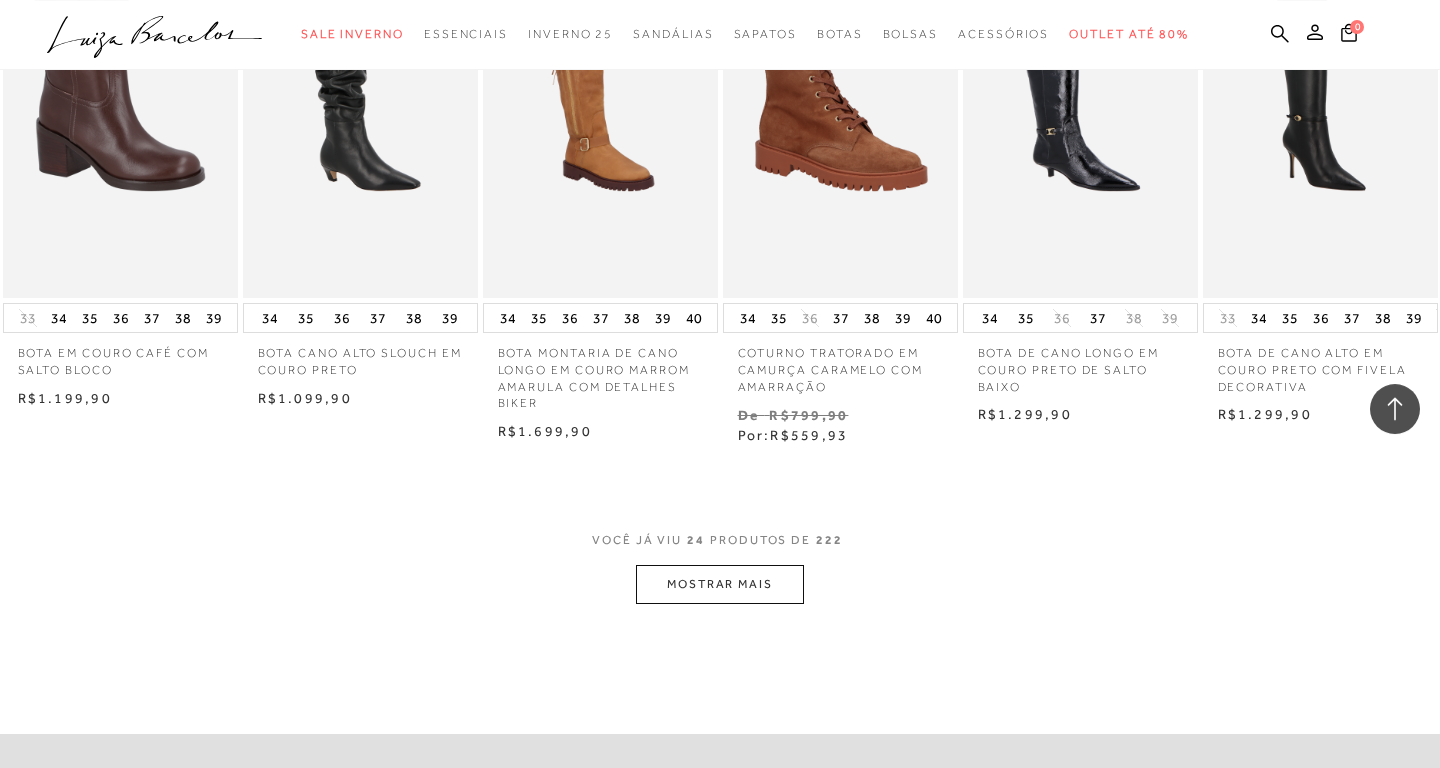 click on "MOSTRAR MAIS" at bounding box center (720, 584) 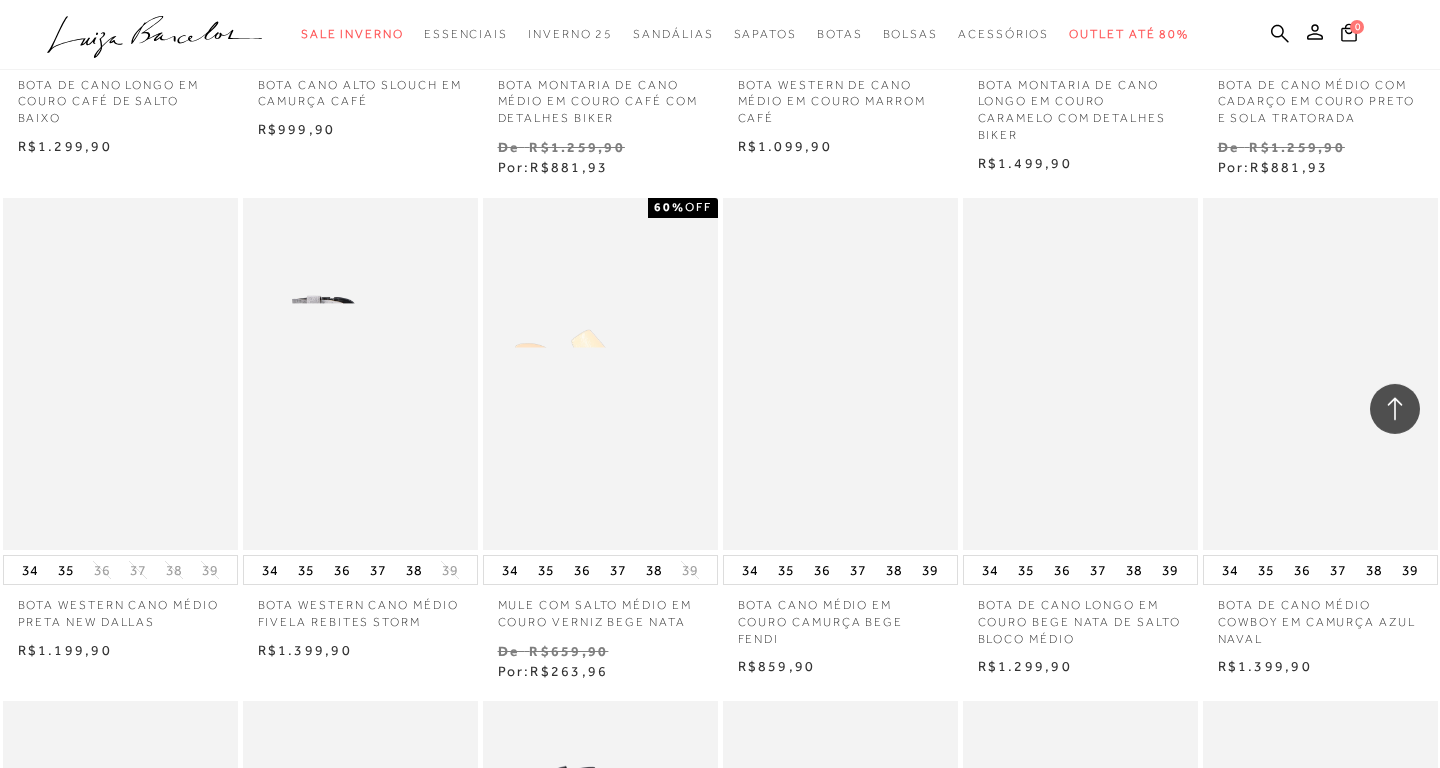 scroll, scrollTop: 2531, scrollLeft: 0, axis: vertical 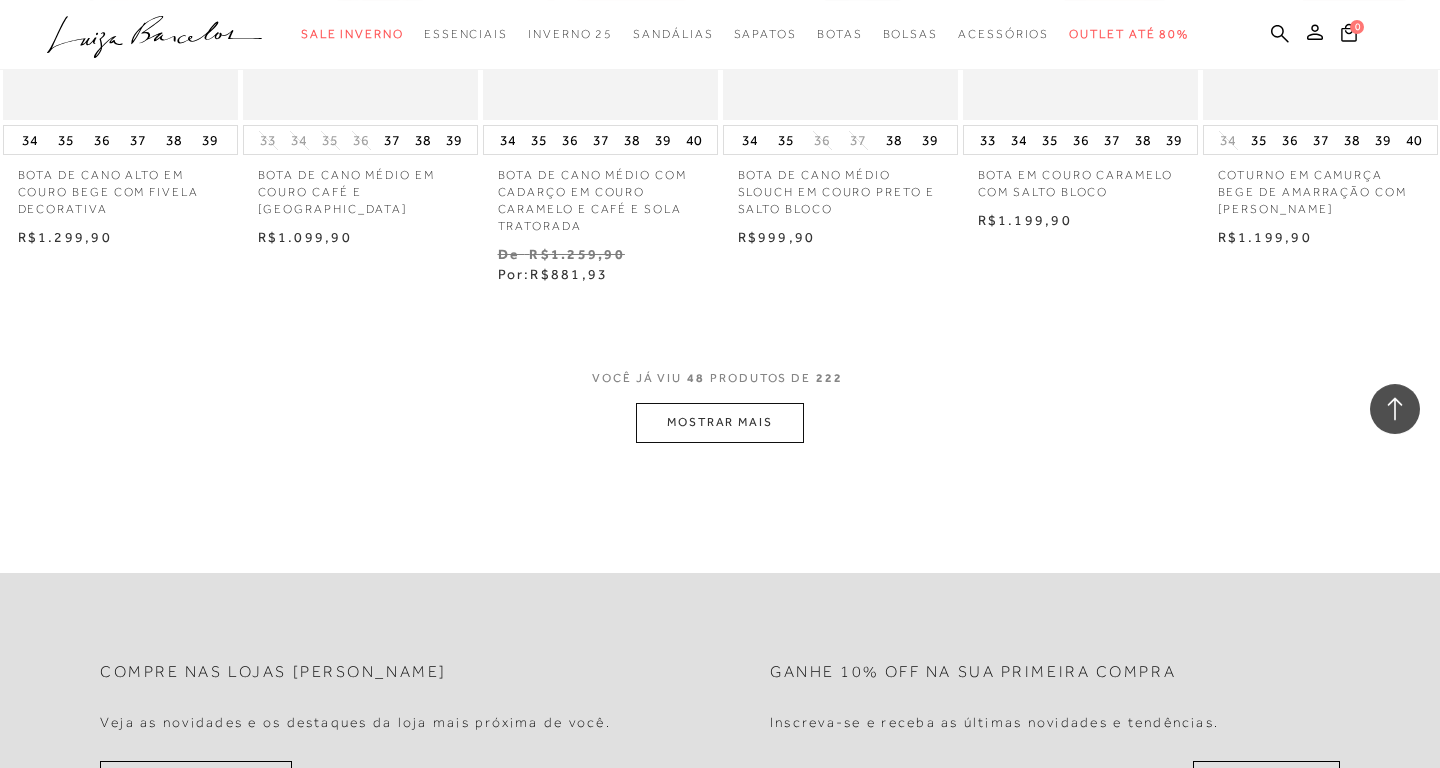click on "MOSTRAR MAIS" at bounding box center (720, 422) 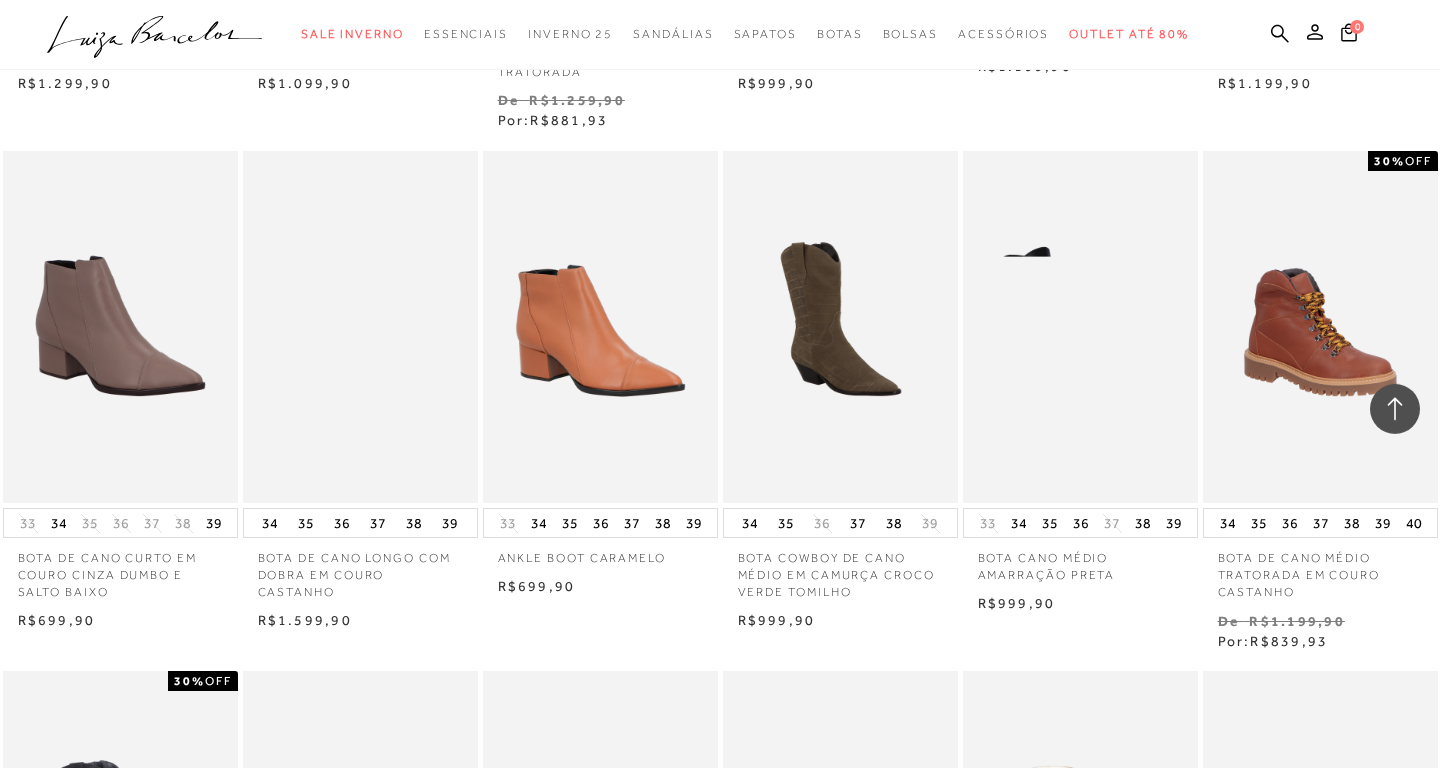 scroll, scrollTop: 4116, scrollLeft: 0, axis: vertical 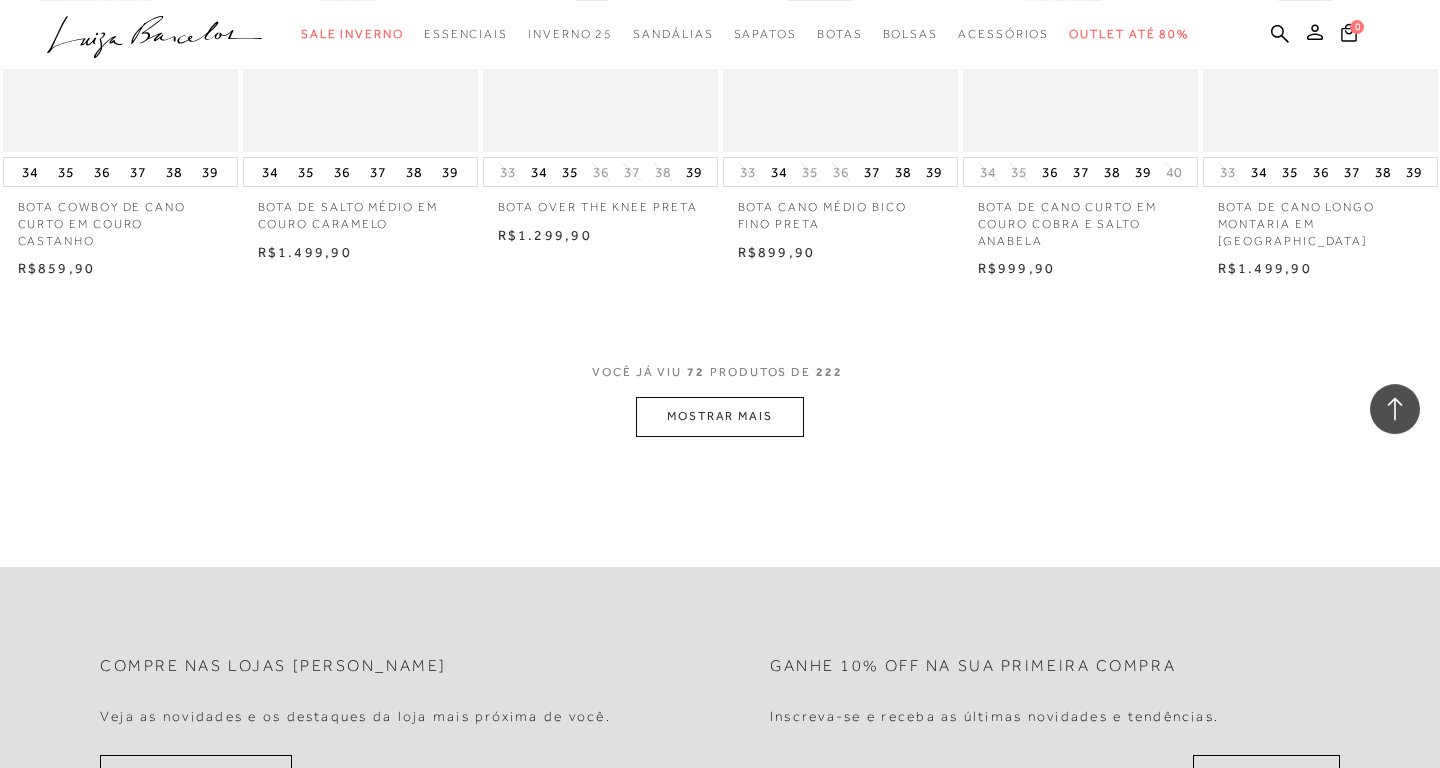 click on "MOSTRAR MAIS" at bounding box center [720, 416] 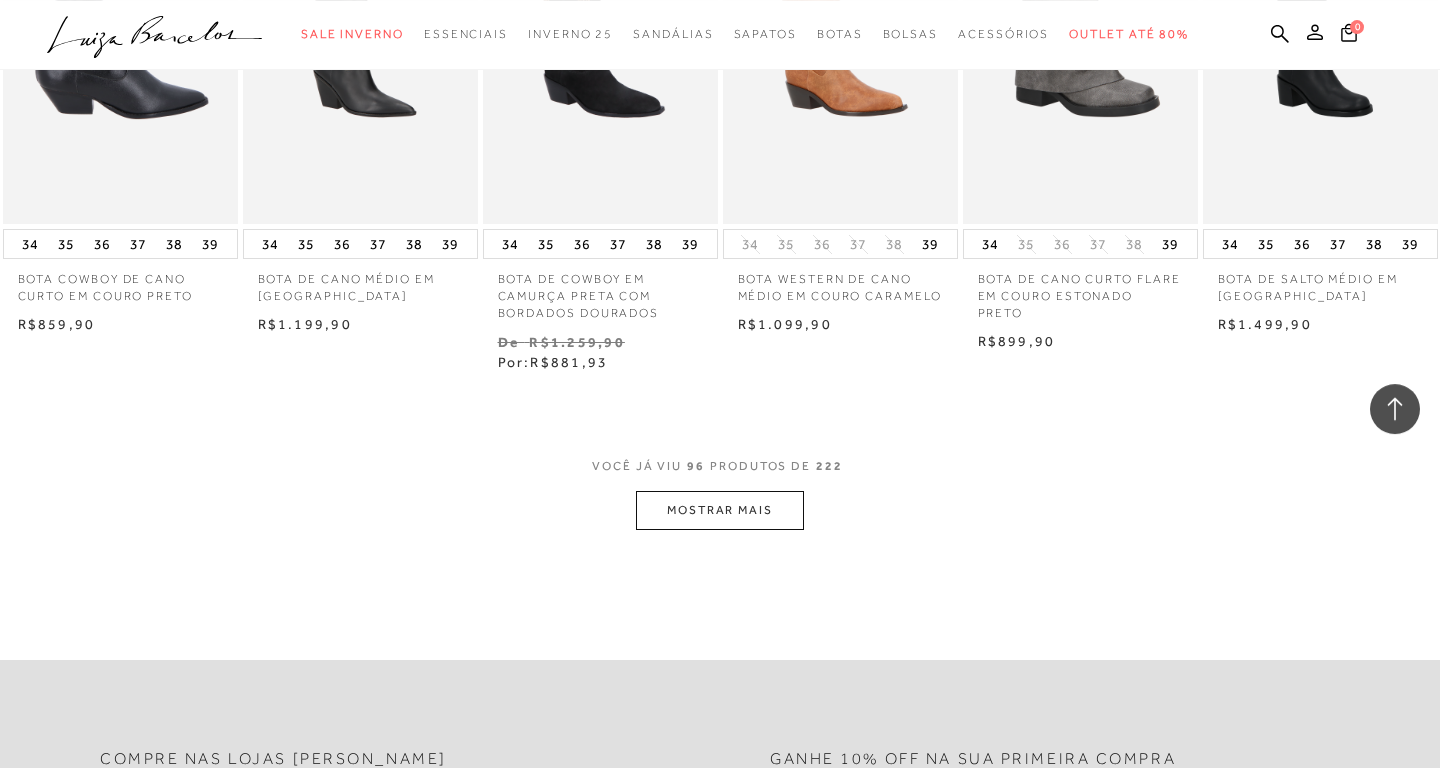 scroll, scrollTop: 8018, scrollLeft: 0, axis: vertical 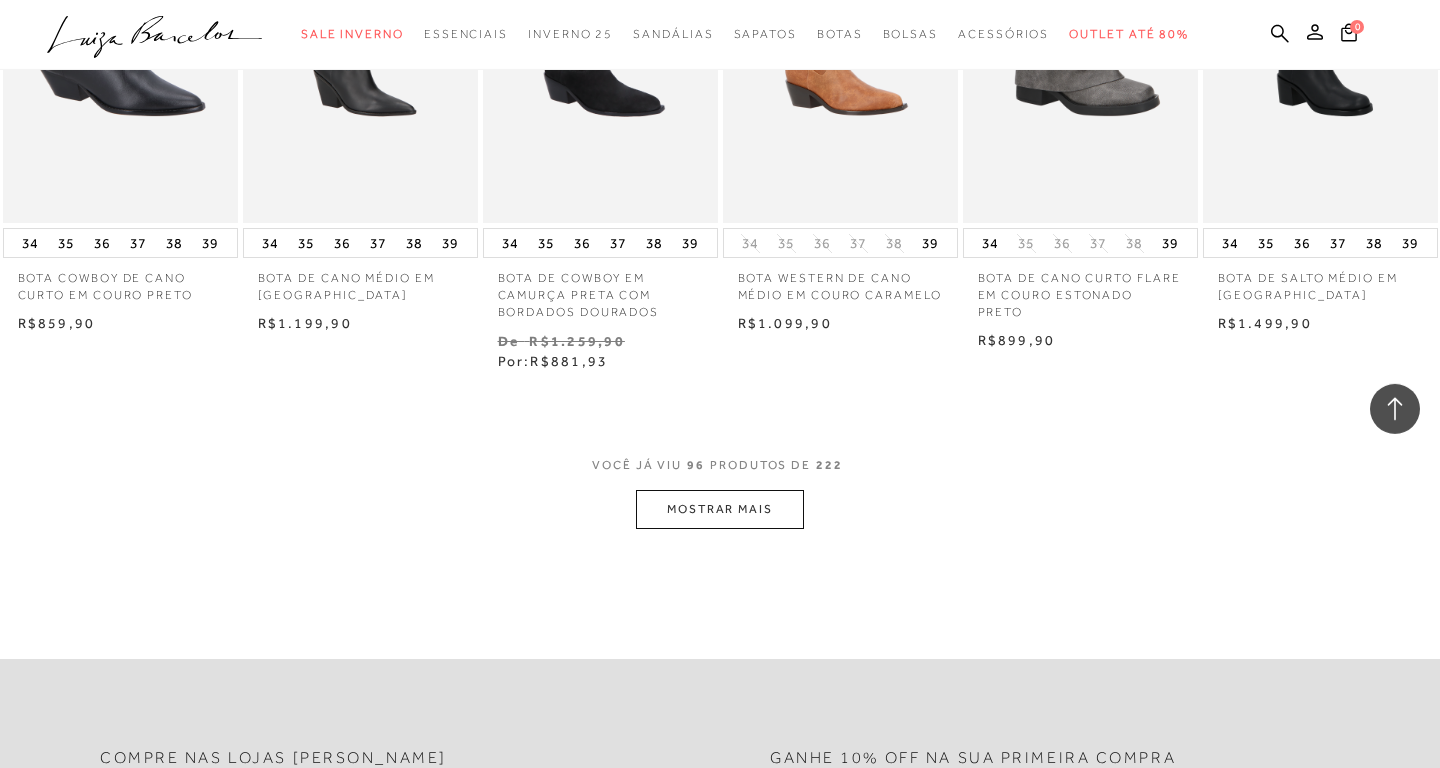 click on "MOSTRAR MAIS" at bounding box center [720, 509] 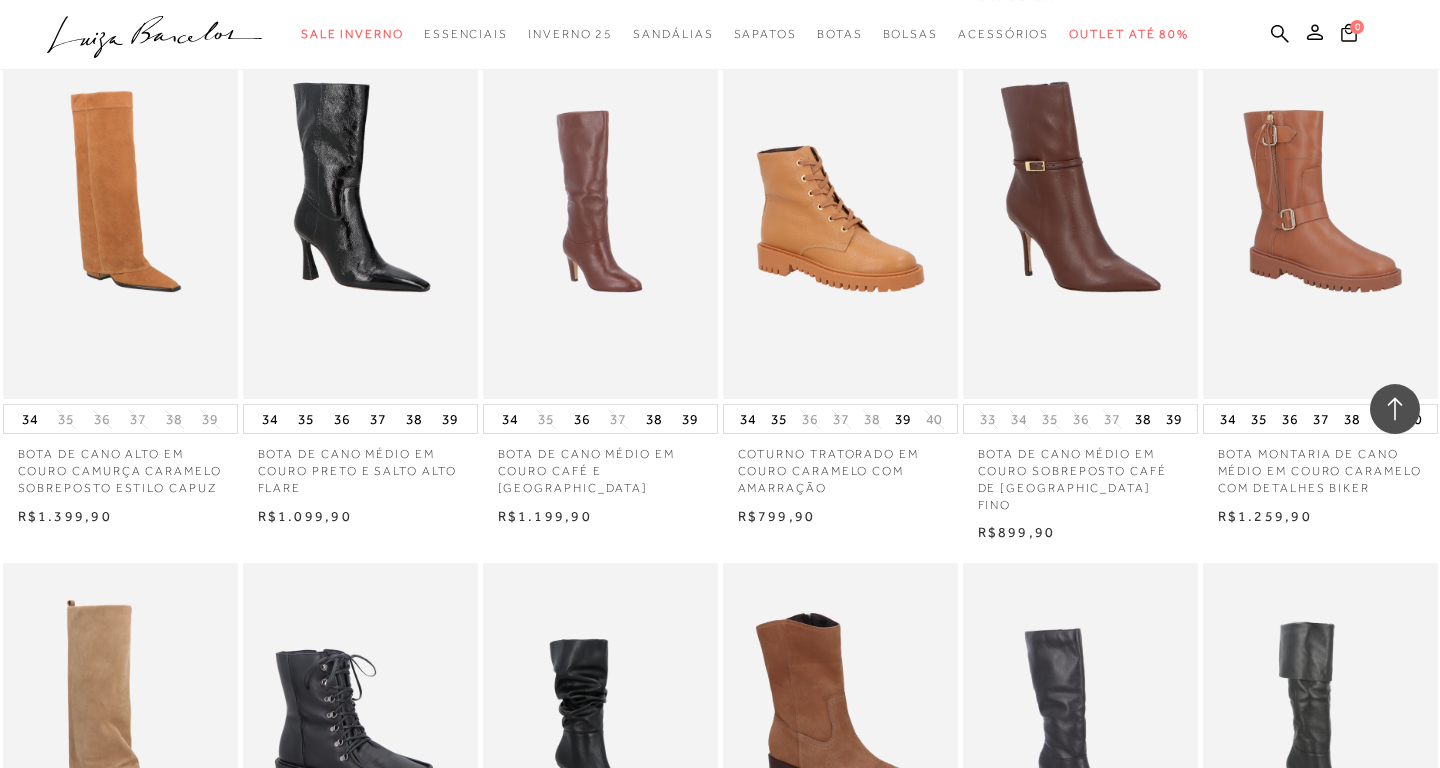 scroll, scrollTop: 8864, scrollLeft: 0, axis: vertical 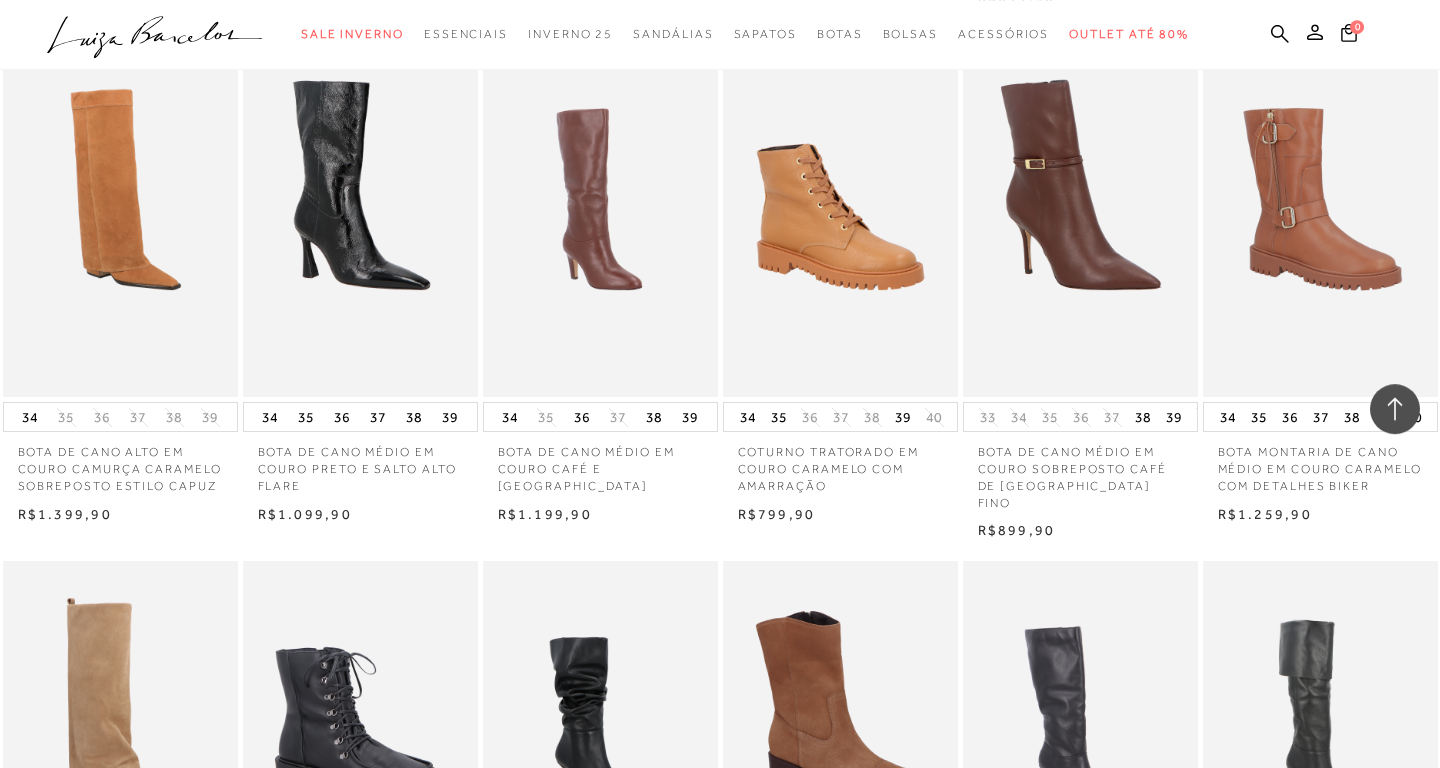 type 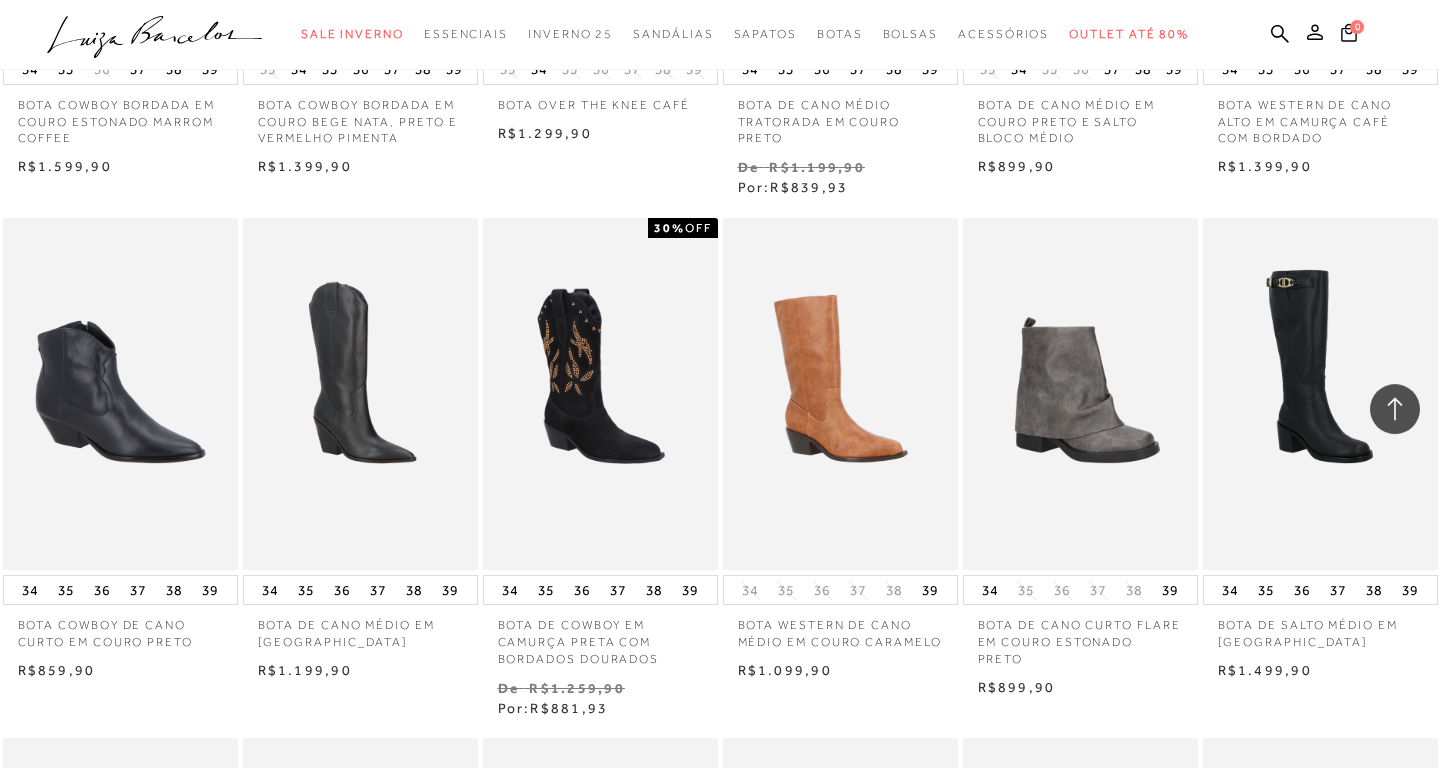scroll, scrollTop: 7672, scrollLeft: 0, axis: vertical 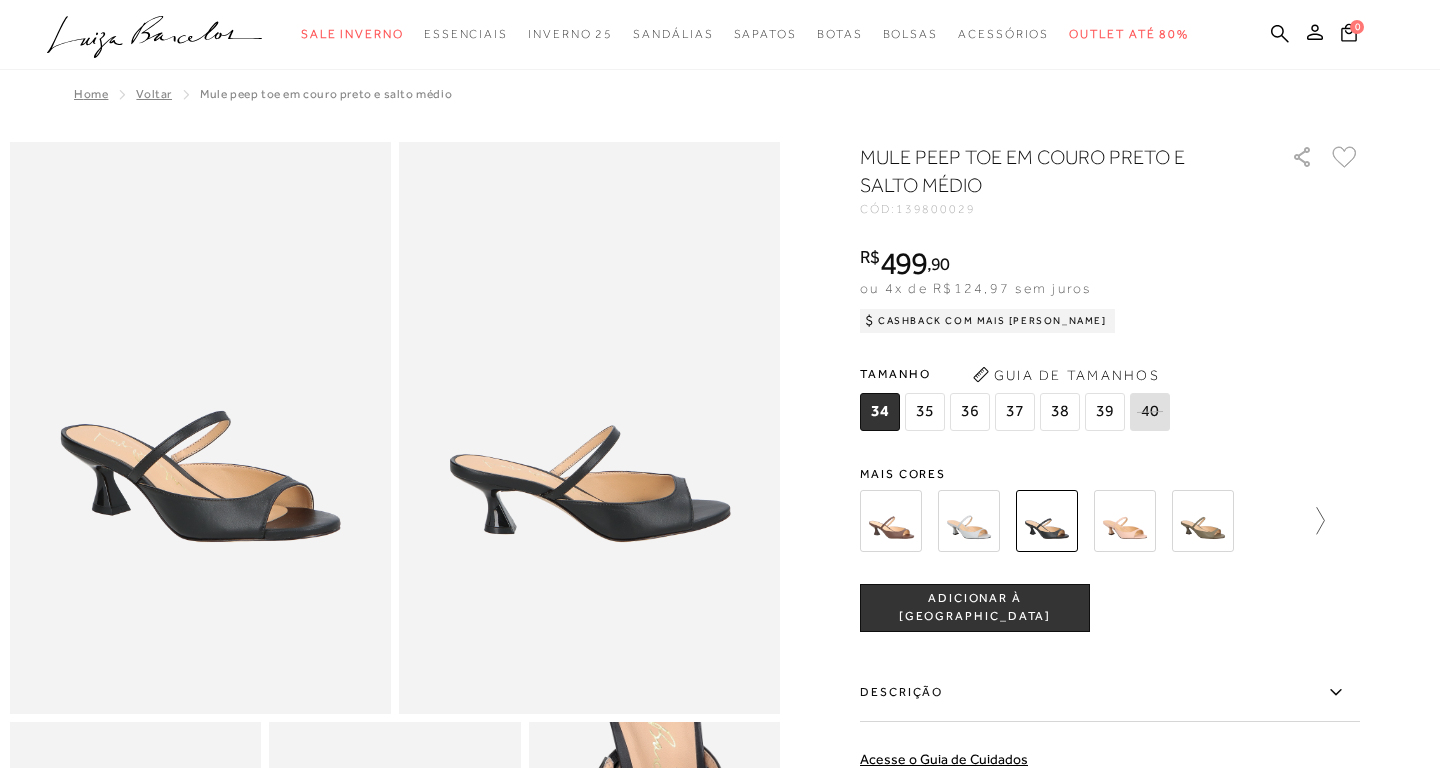 click 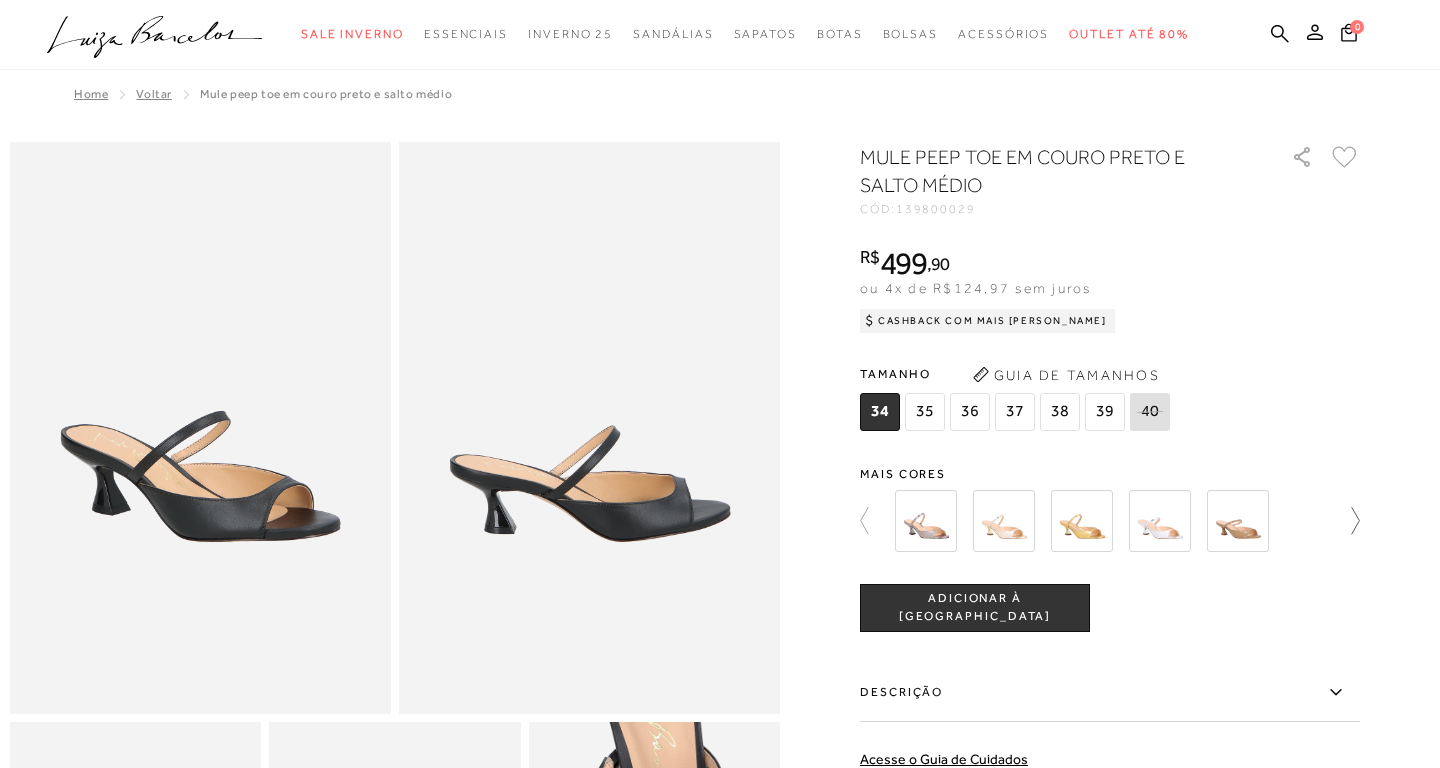 click 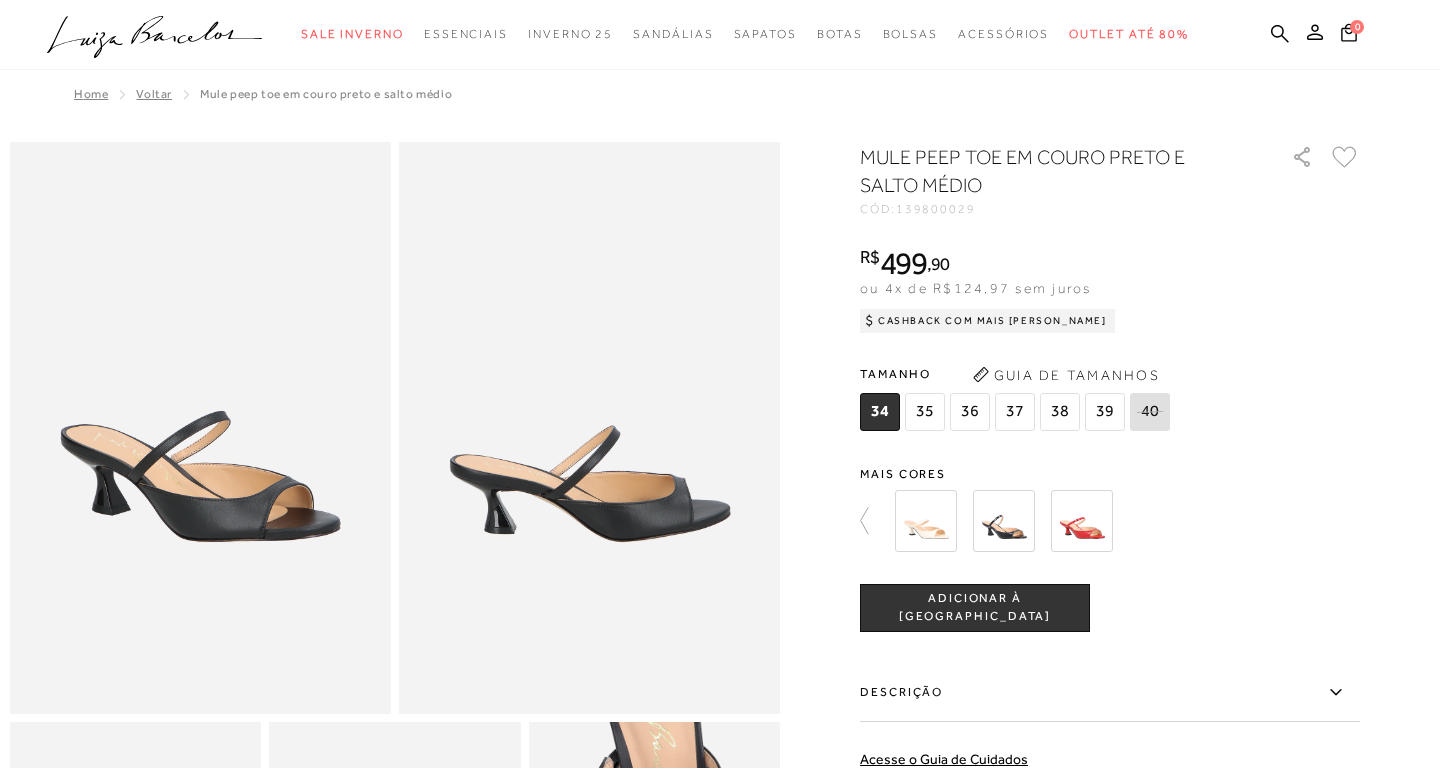 click at bounding box center [926, 521] 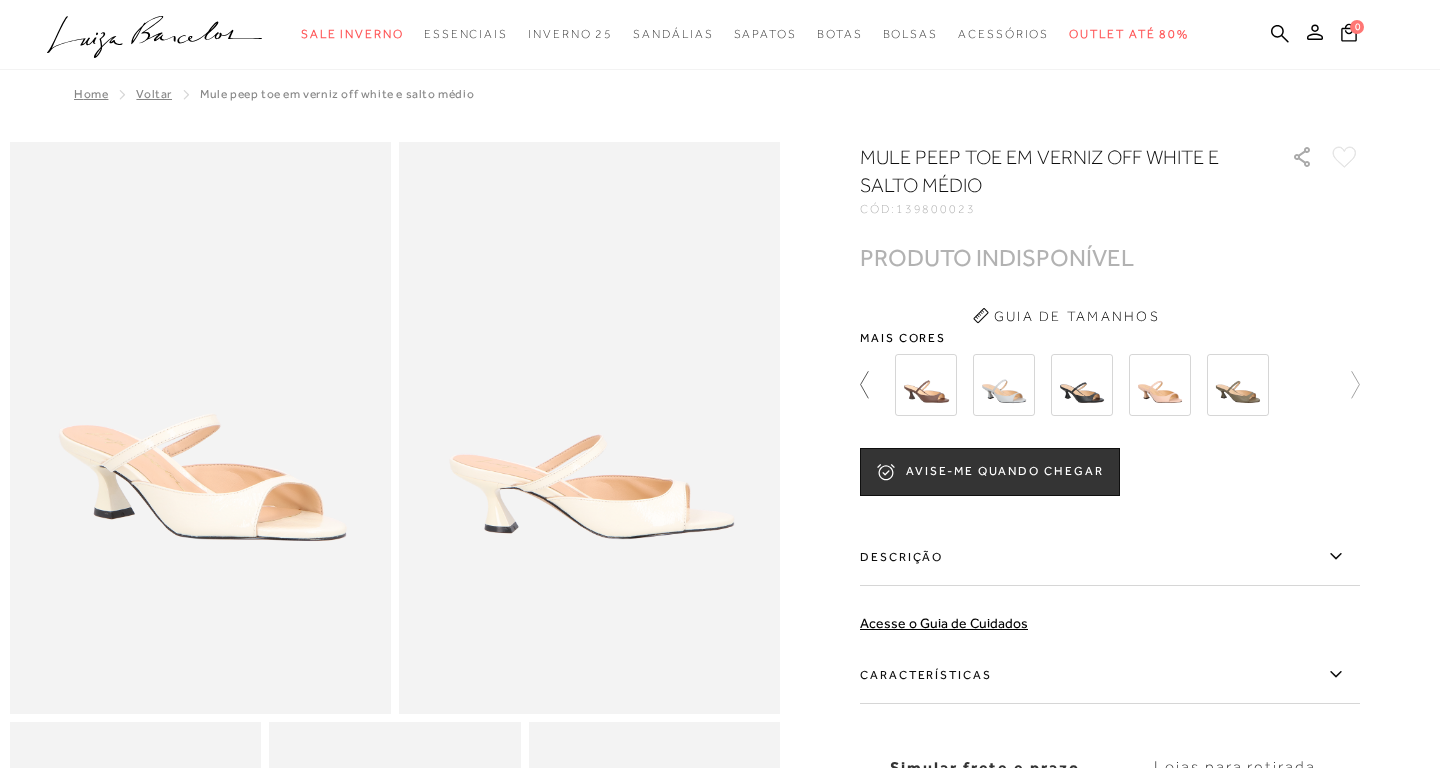 click 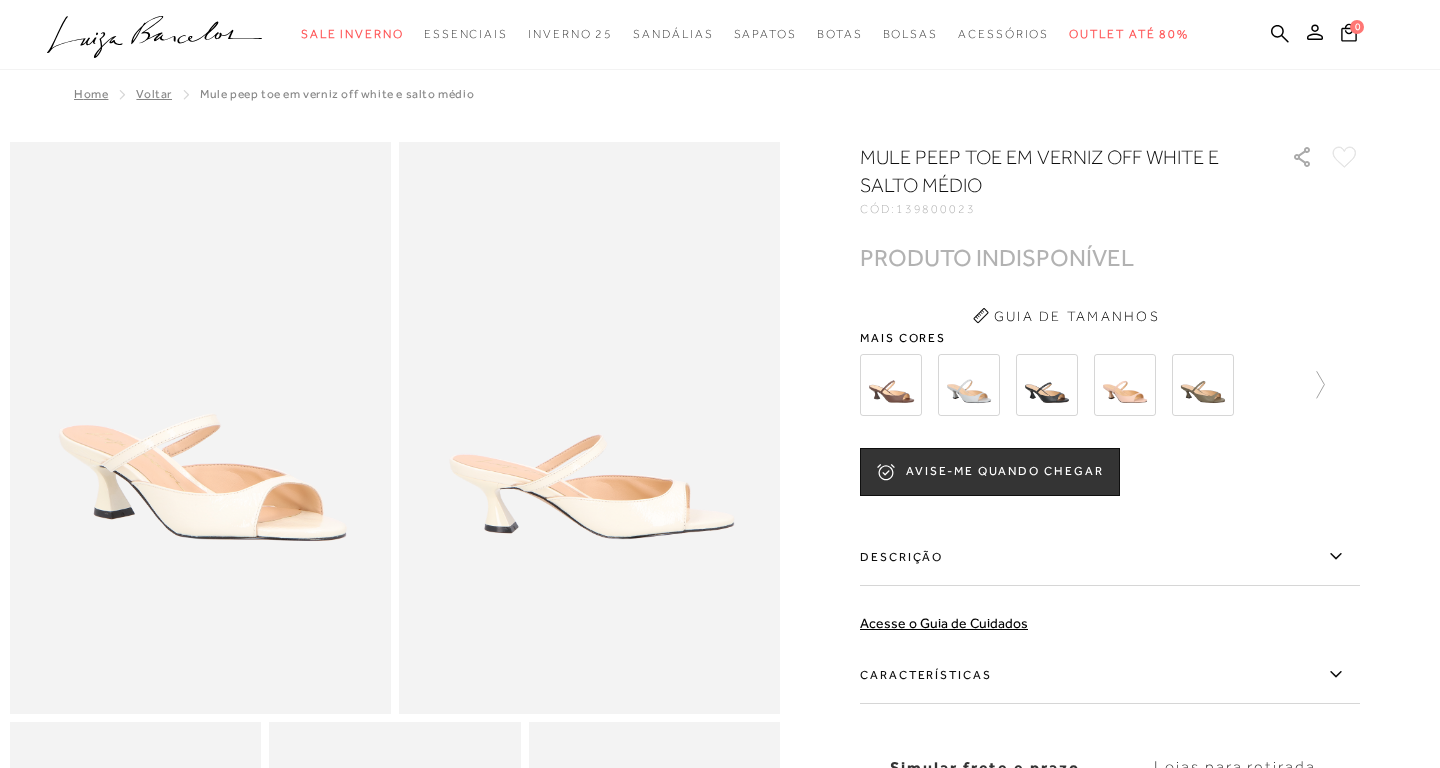 click at bounding box center [1047, 385] 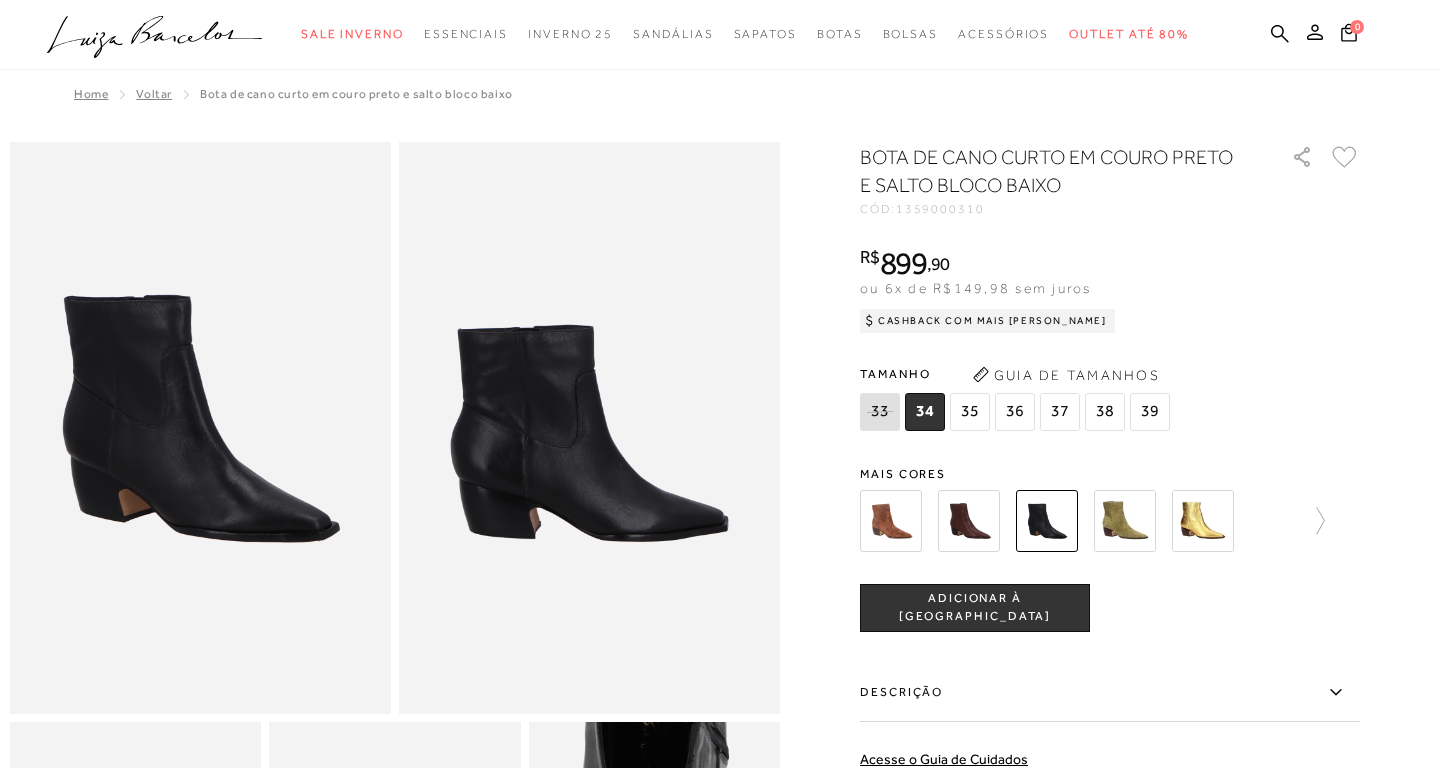 scroll, scrollTop: 0, scrollLeft: 0, axis: both 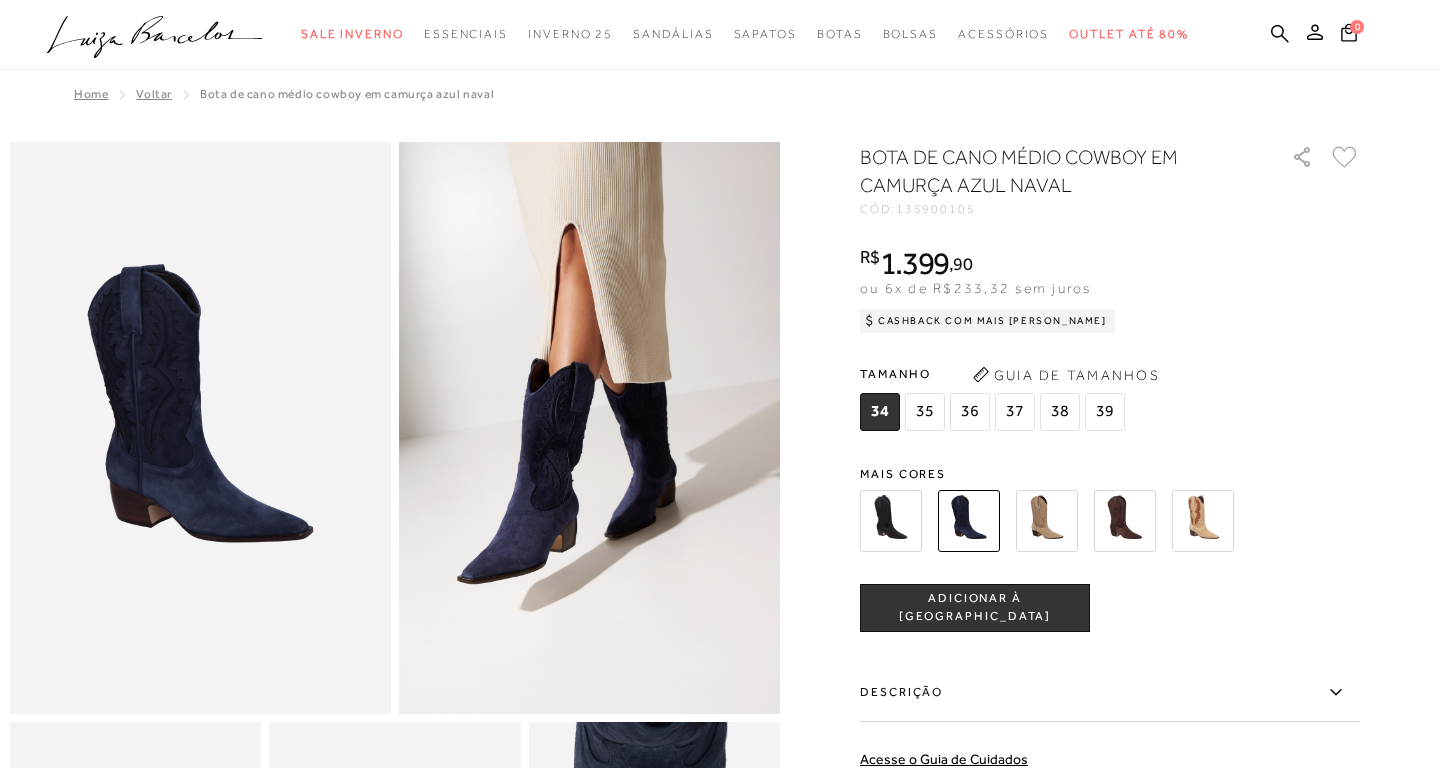 click at bounding box center [891, 521] 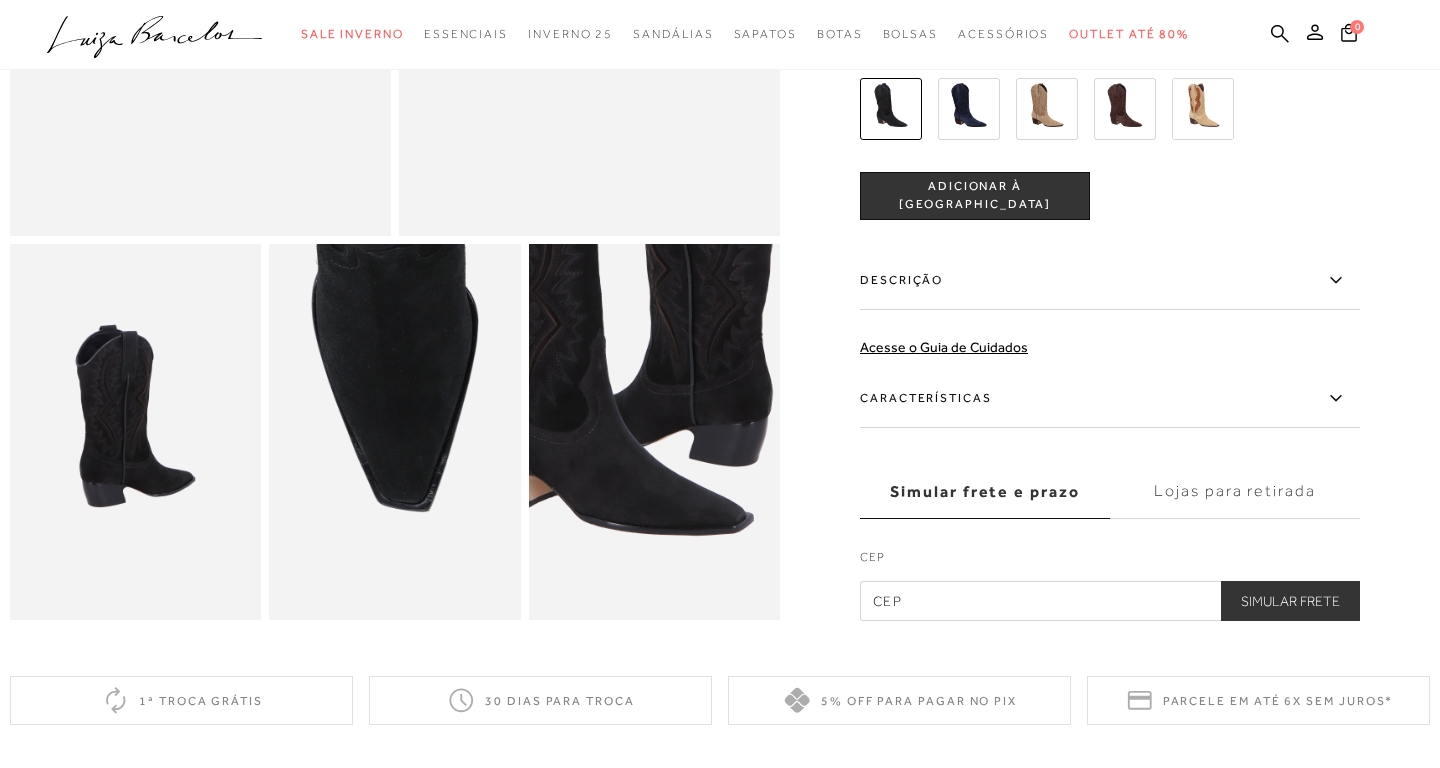 scroll, scrollTop: 472, scrollLeft: 0, axis: vertical 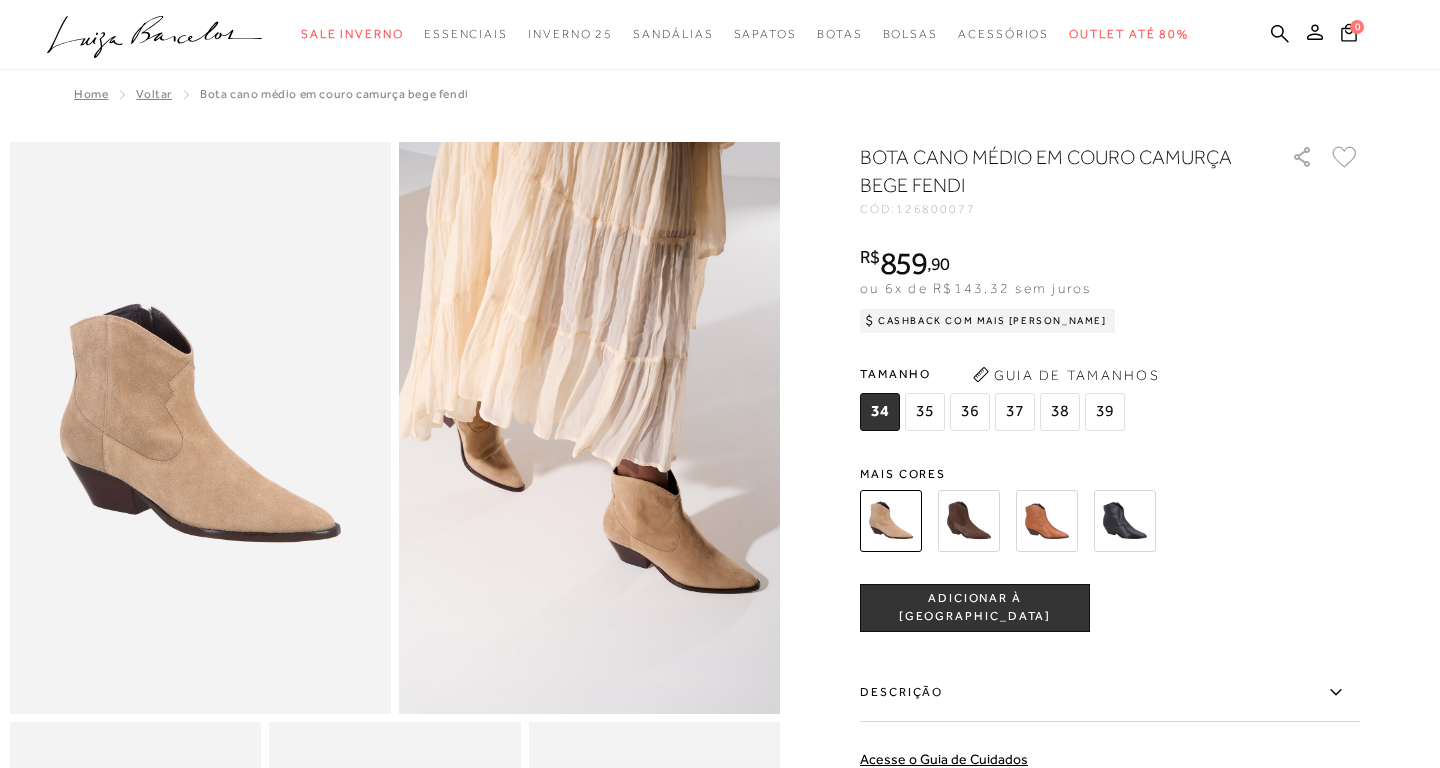 click at bounding box center [1125, 521] 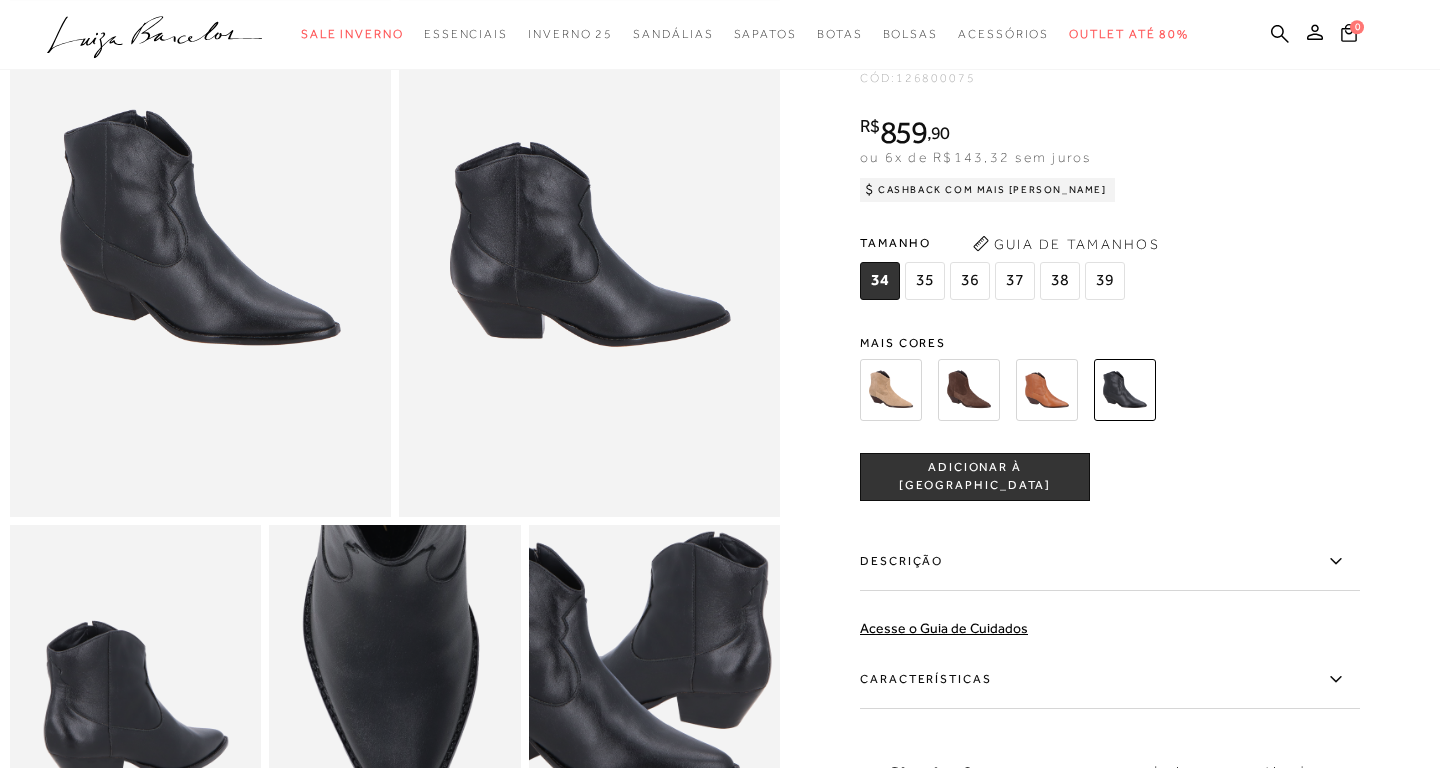 scroll, scrollTop: 0, scrollLeft: 0, axis: both 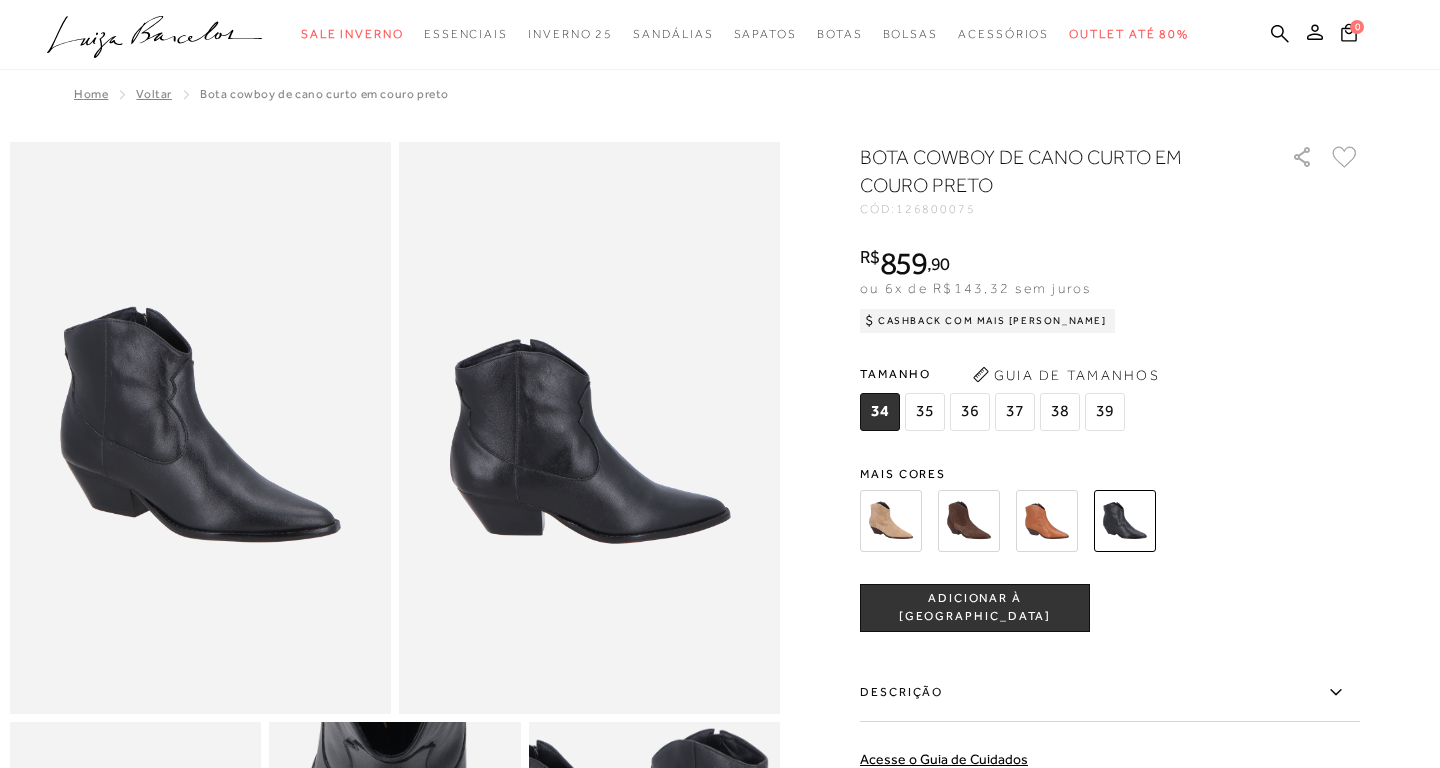 click on "37" at bounding box center [1015, 412] 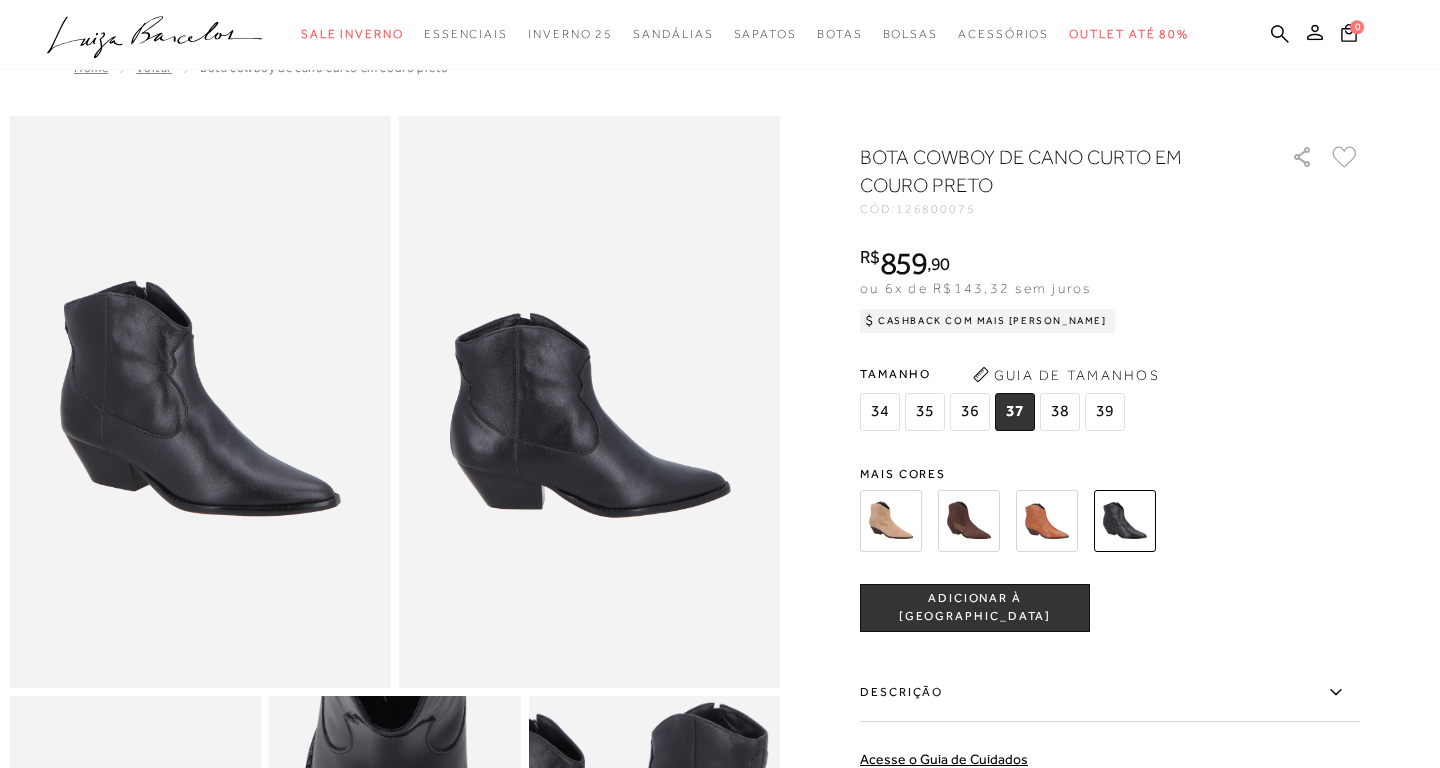scroll, scrollTop: 27, scrollLeft: 0, axis: vertical 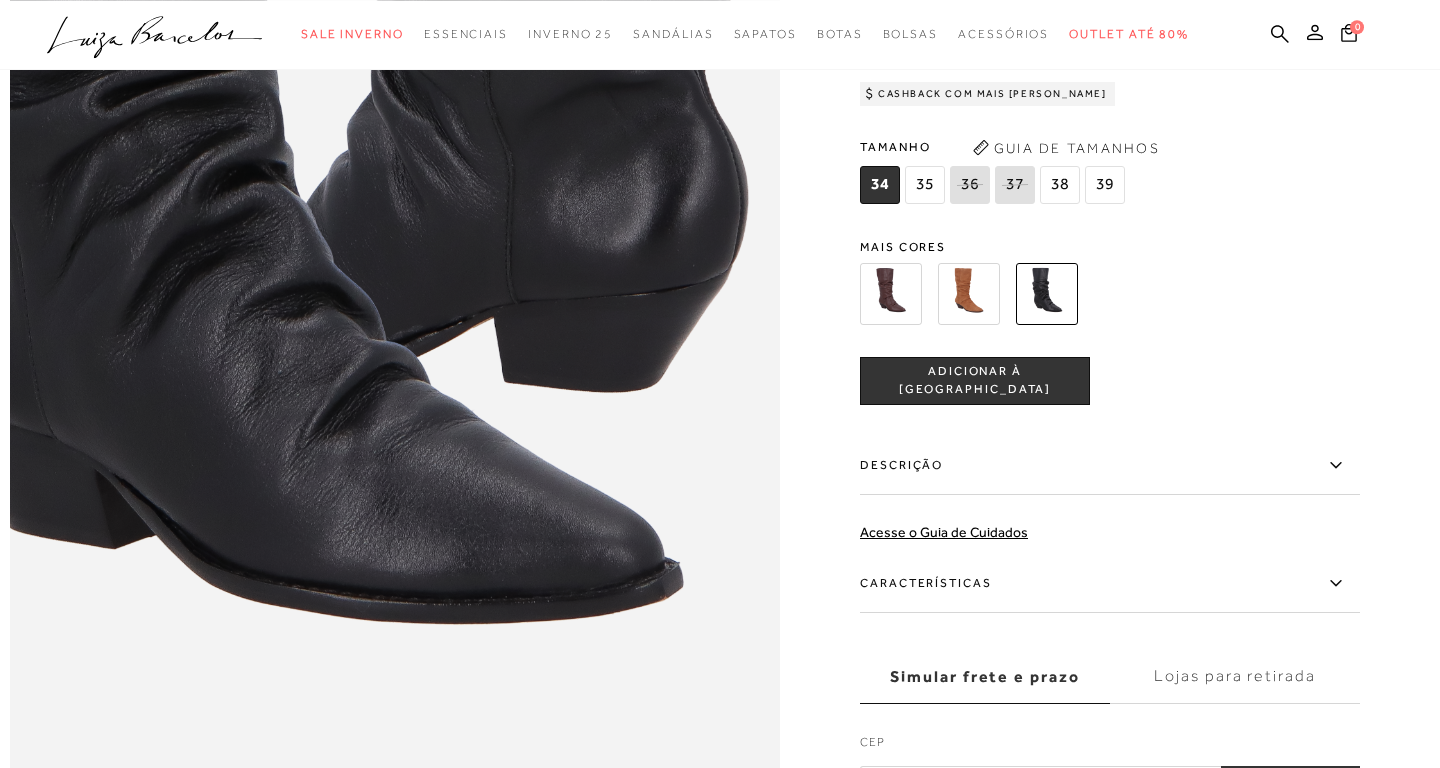 click at bounding box center [891, 293] 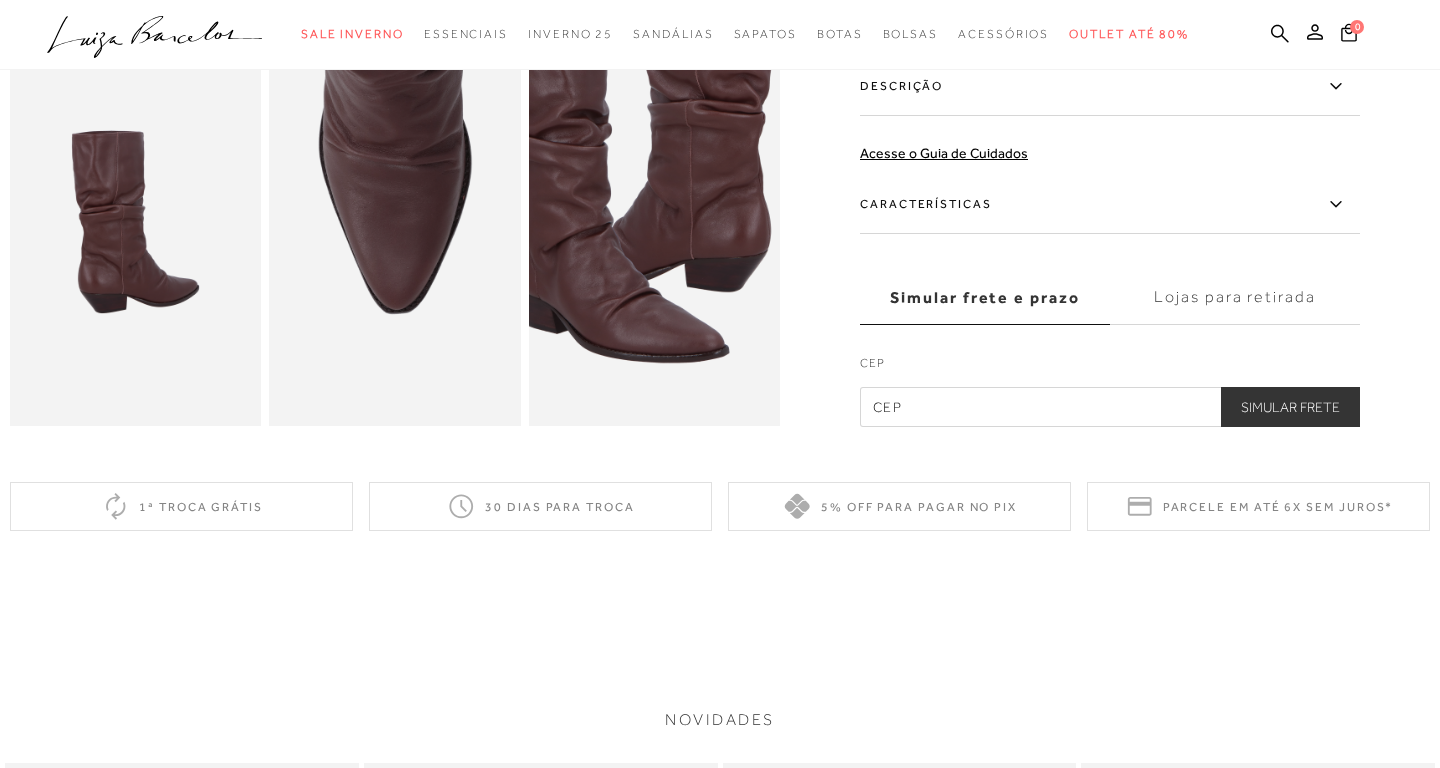 scroll, scrollTop: 704, scrollLeft: 0, axis: vertical 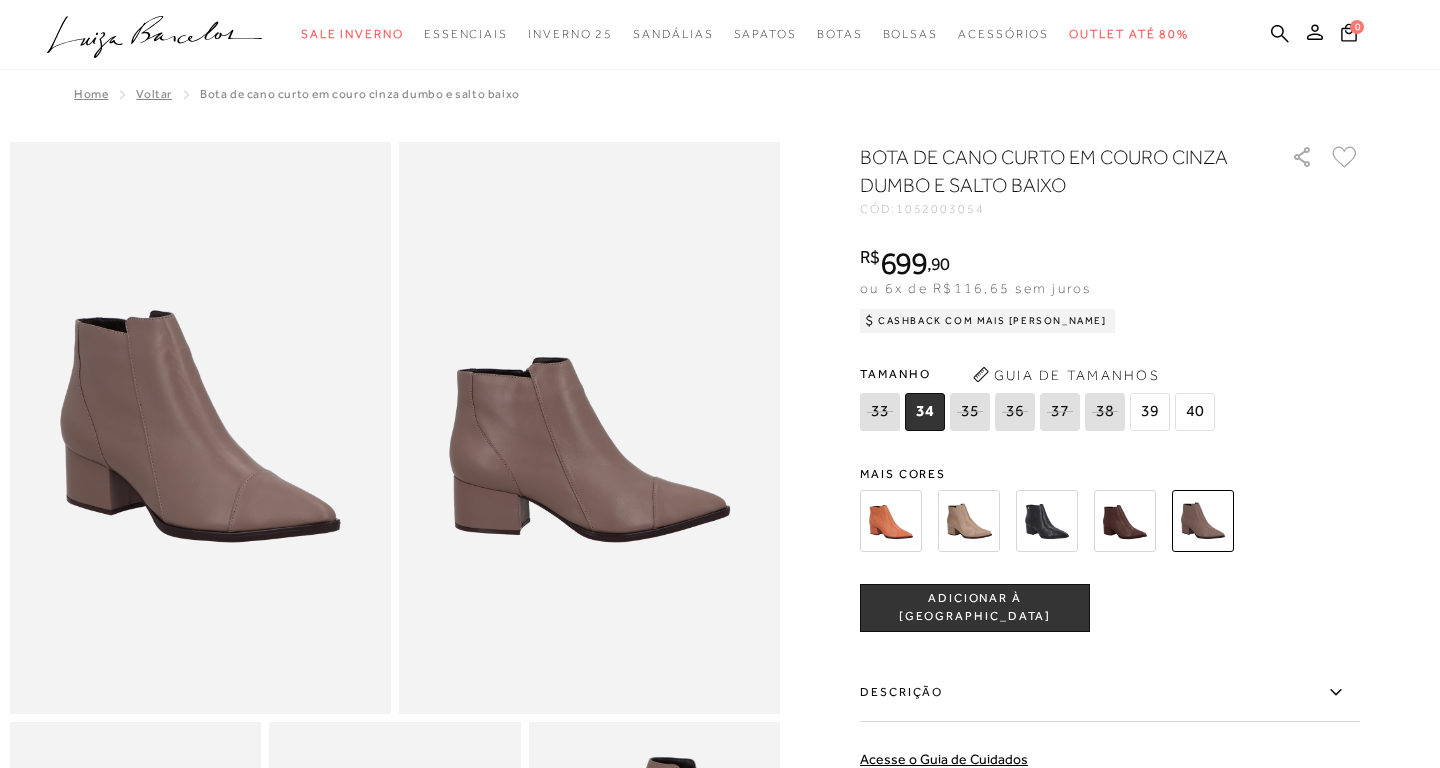 click at bounding box center (1047, 521) 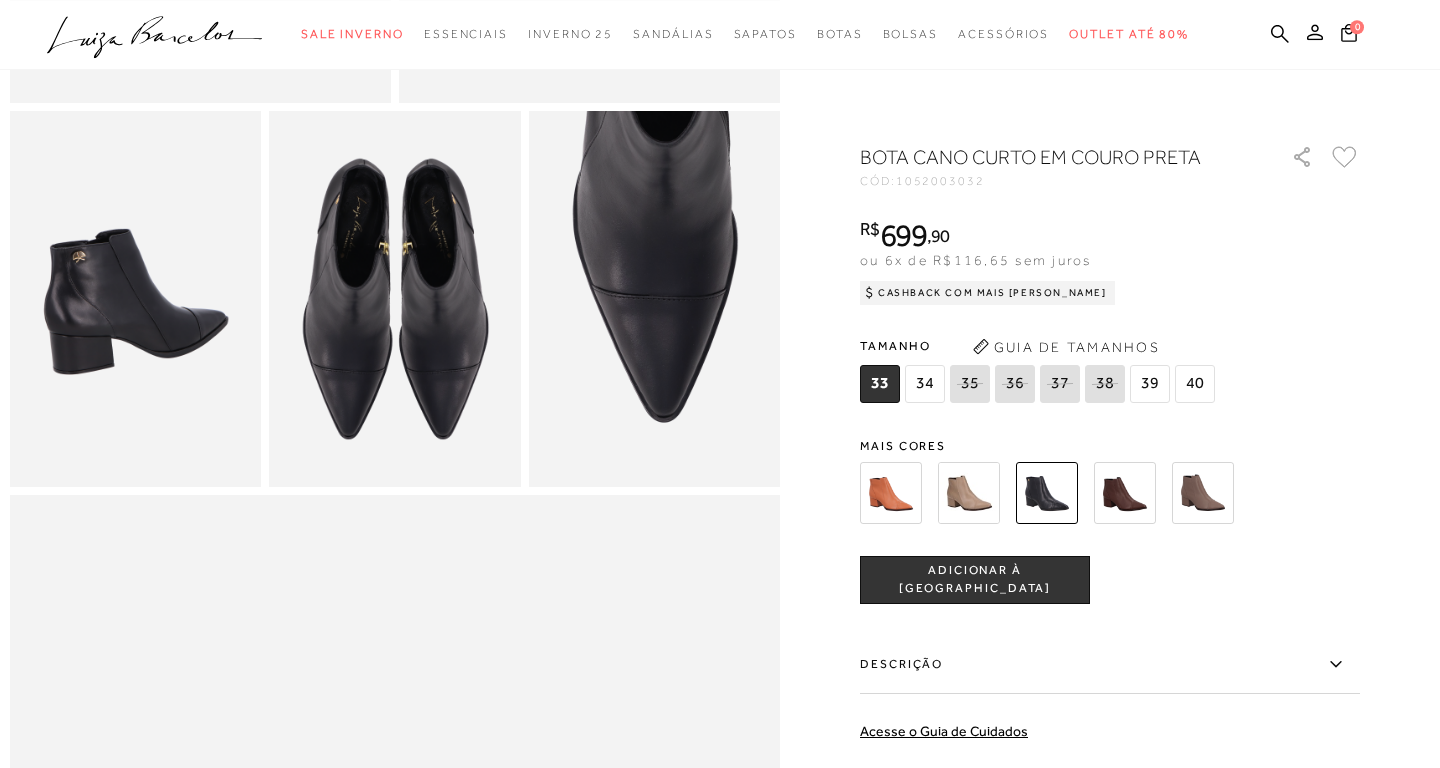 scroll, scrollTop: 612, scrollLeft: 0, axis: vertical 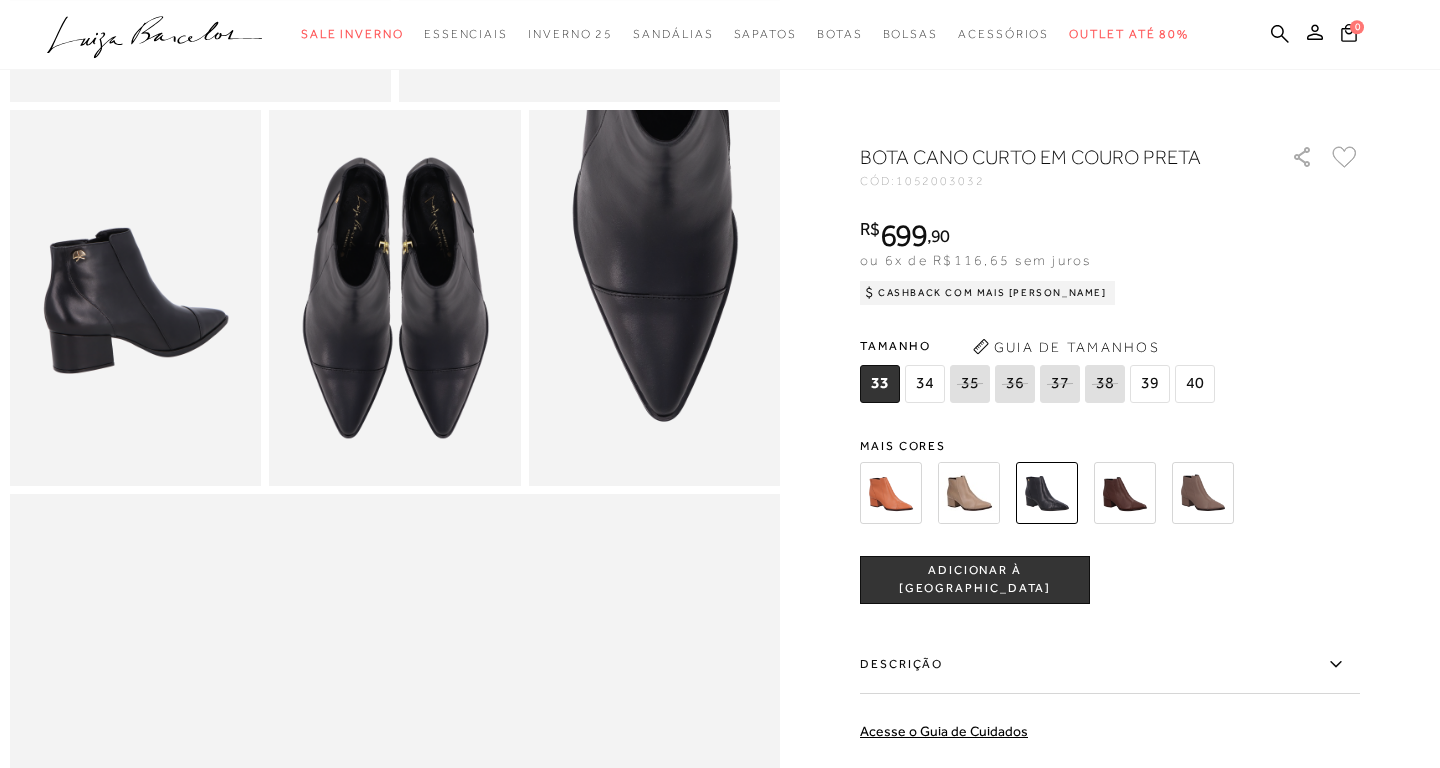click at bounding box center (1203, 493) 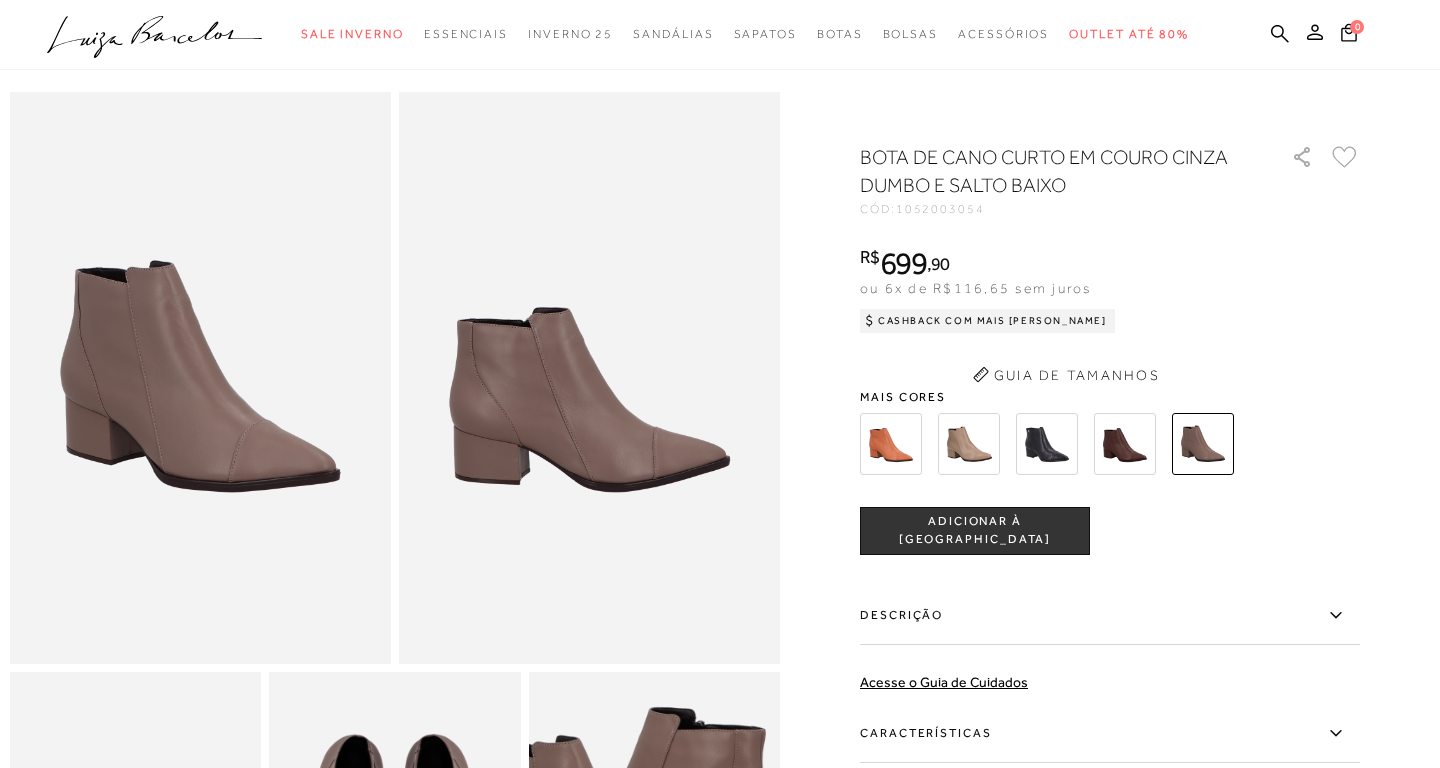 scroll, scrollTop: 0, scrollLeft: 0, axis: both 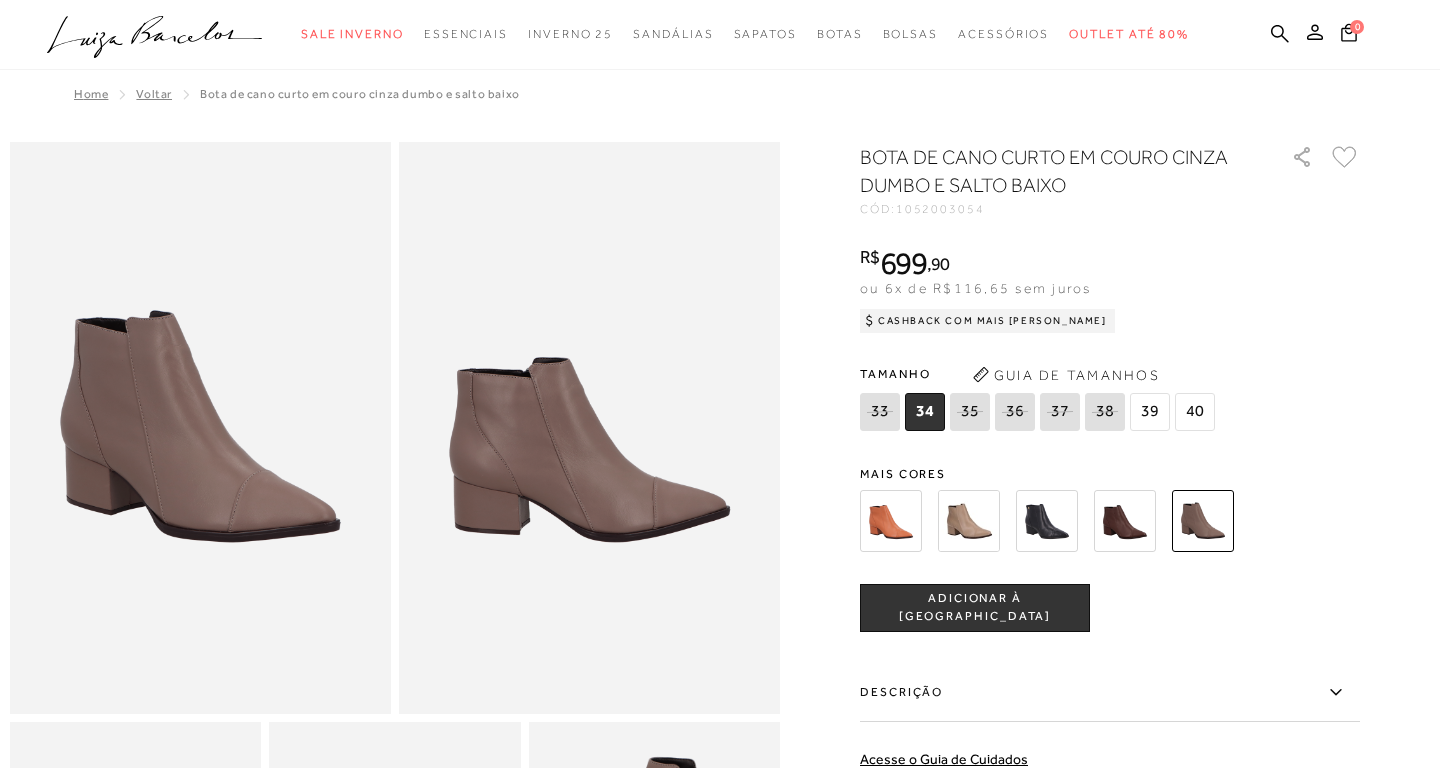 click at bounding box center [1125, 521] 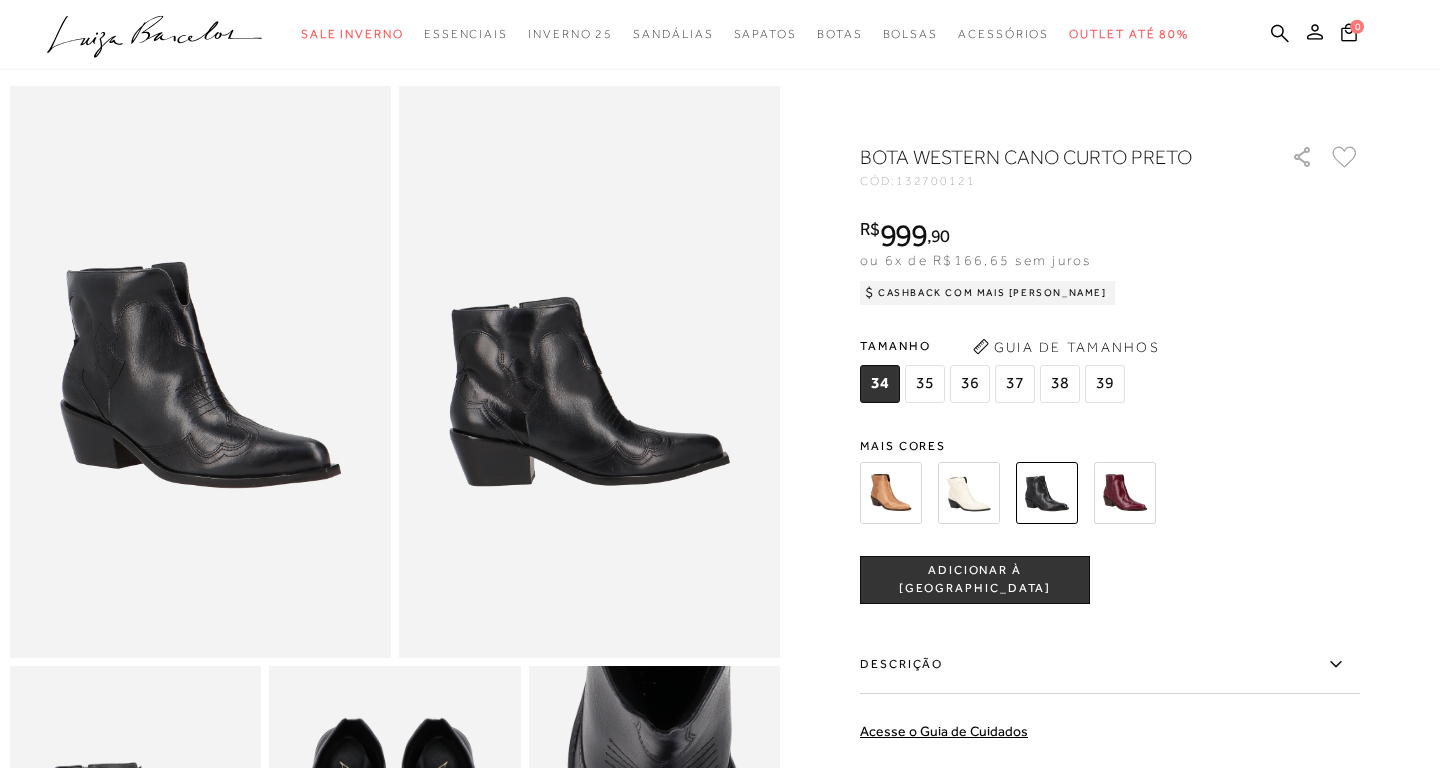 scroll, scrollTop: 0, scrollLeft: 0, axis: both 